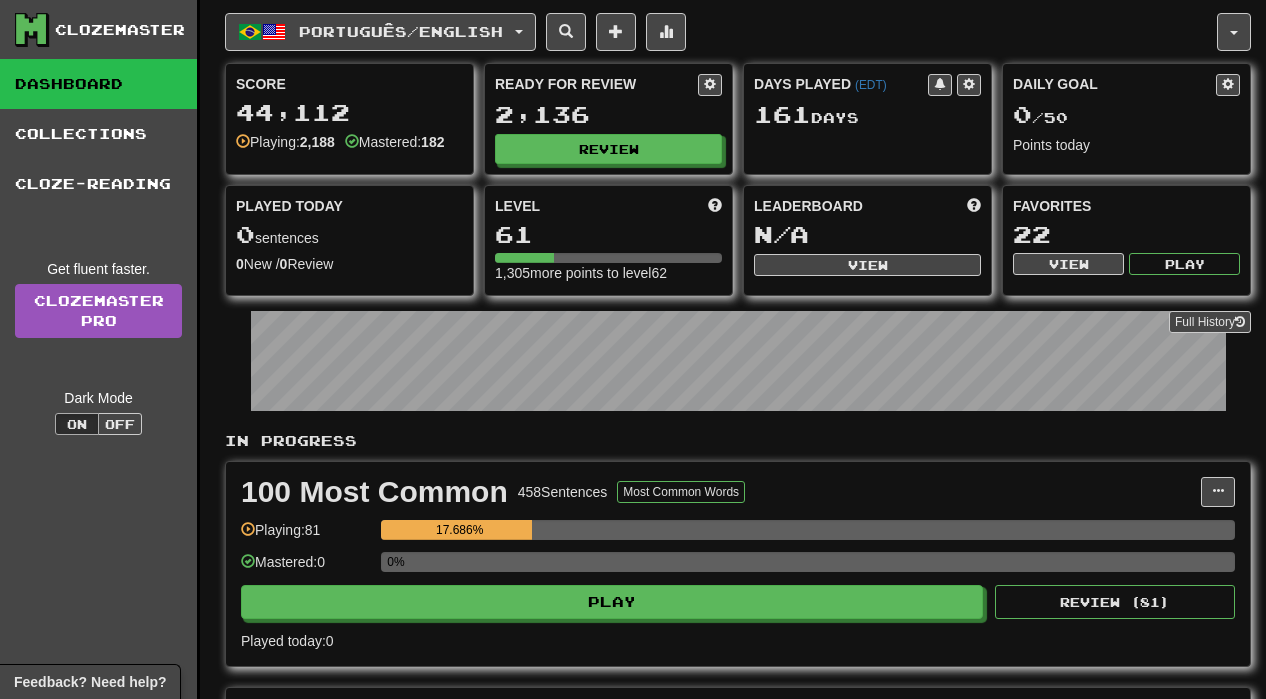 scroll, scrollTop: 0, scrollLeft: 0, axis: both 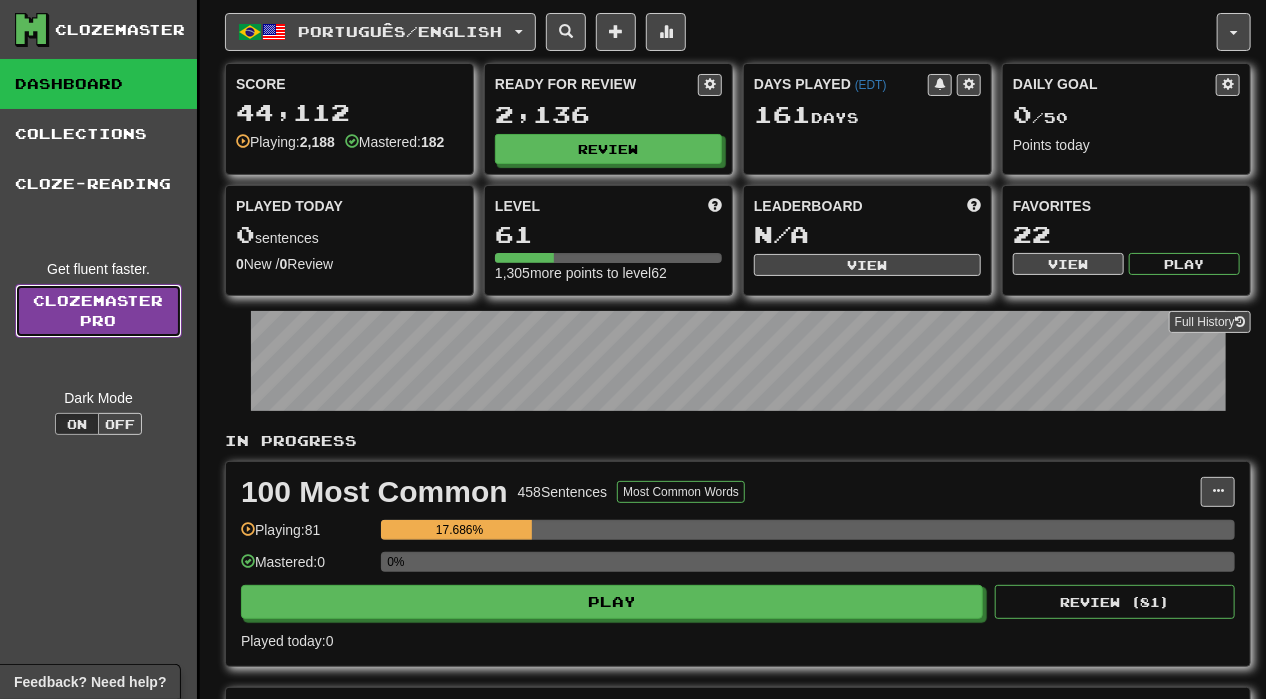 click on "Clozemaster Pro" at bounding box center (98, 311) 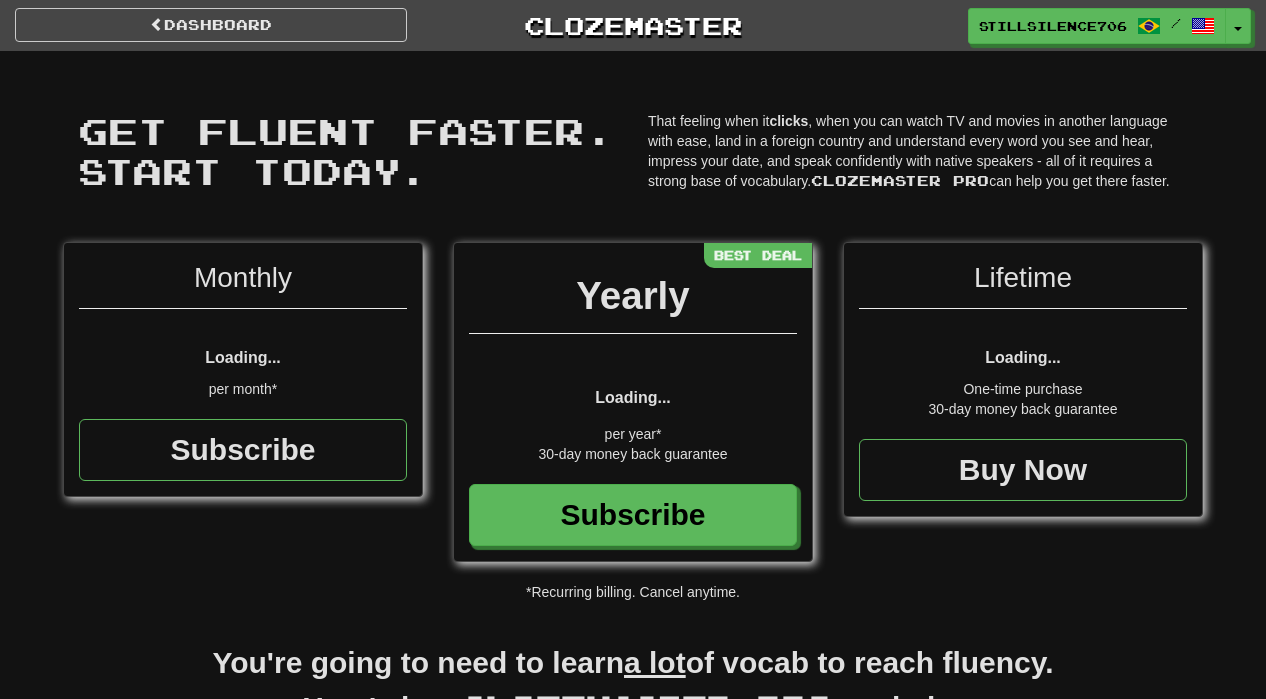 scroll, scrollTop: 0, scrollLeft: 0, axis: both 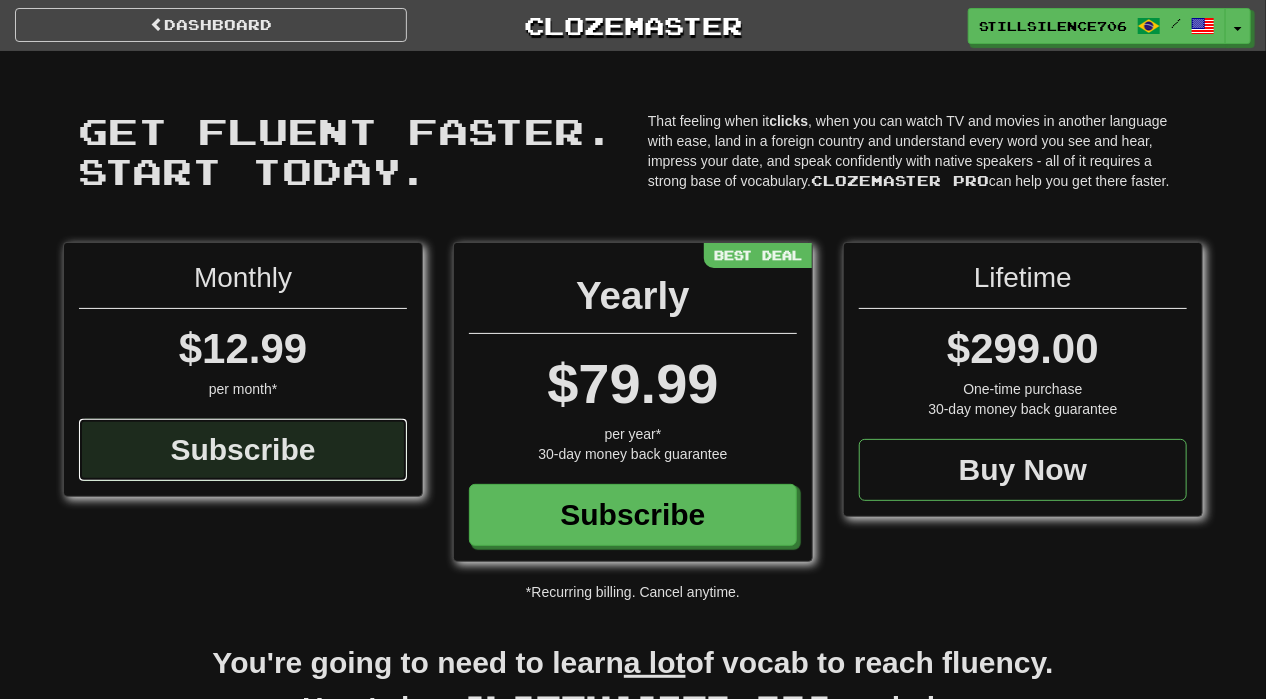 click on "Subscribe" at bounding box center (243, 450) 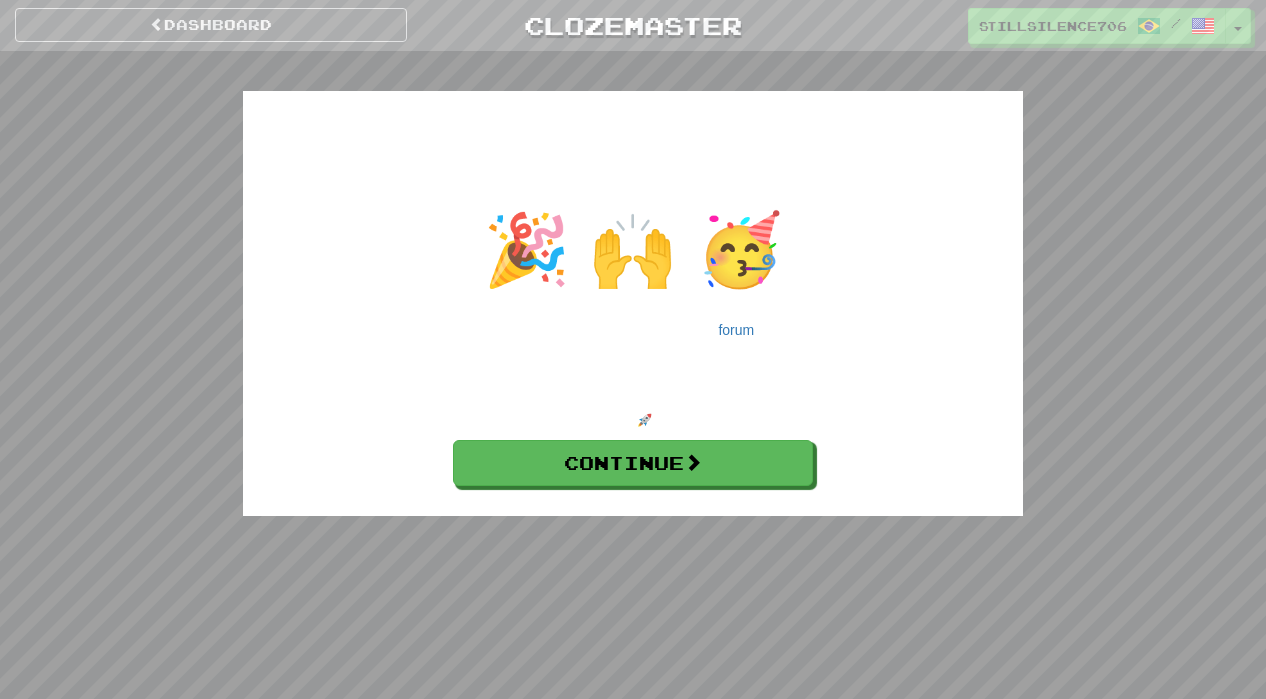scroll, scrollTop: 0, scrollLeft: 0, axis: both 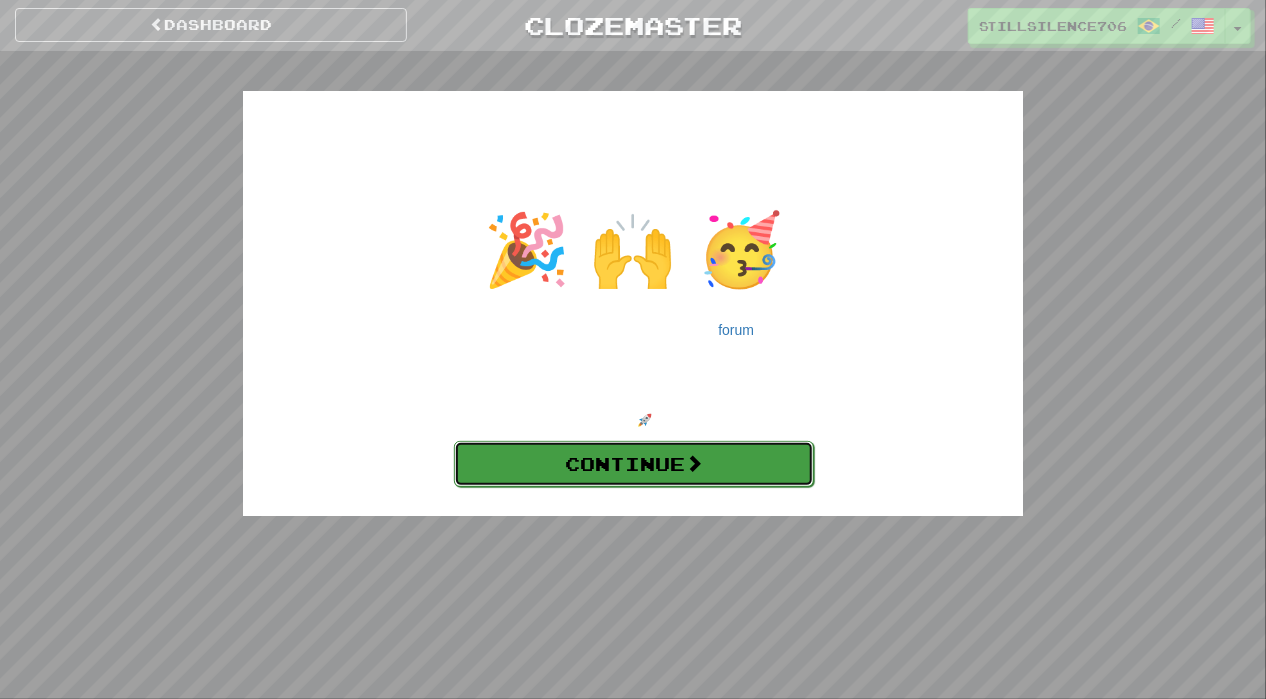 click on "Continue" at bounding box center (634, 464) 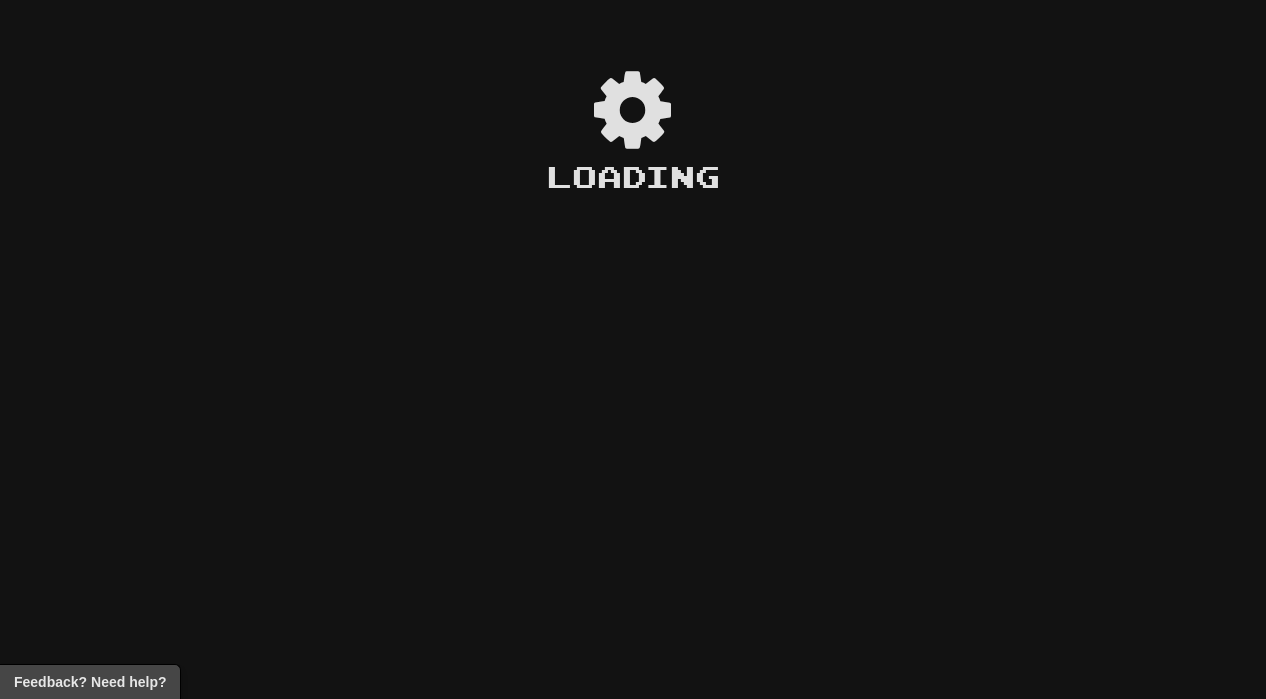 click on "Loading" at bounding box center (633, 362) 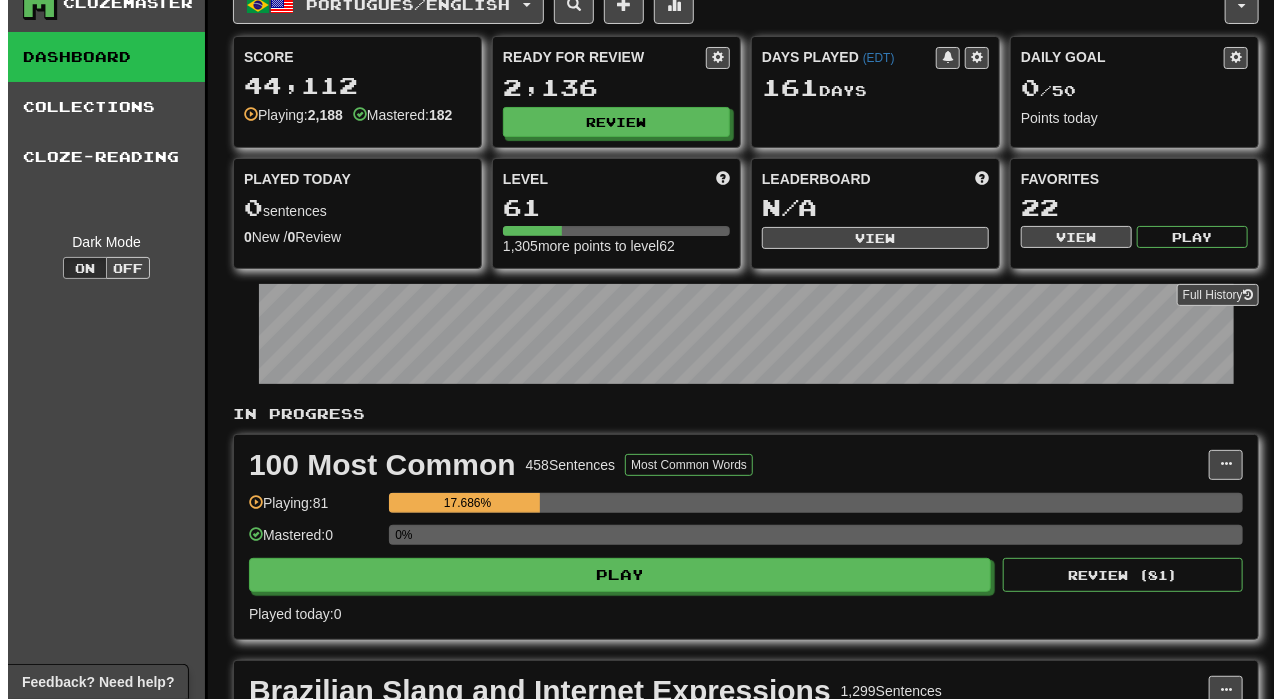 scroll, scrollTop: 200, scrollLeft: 0, axis: vertical 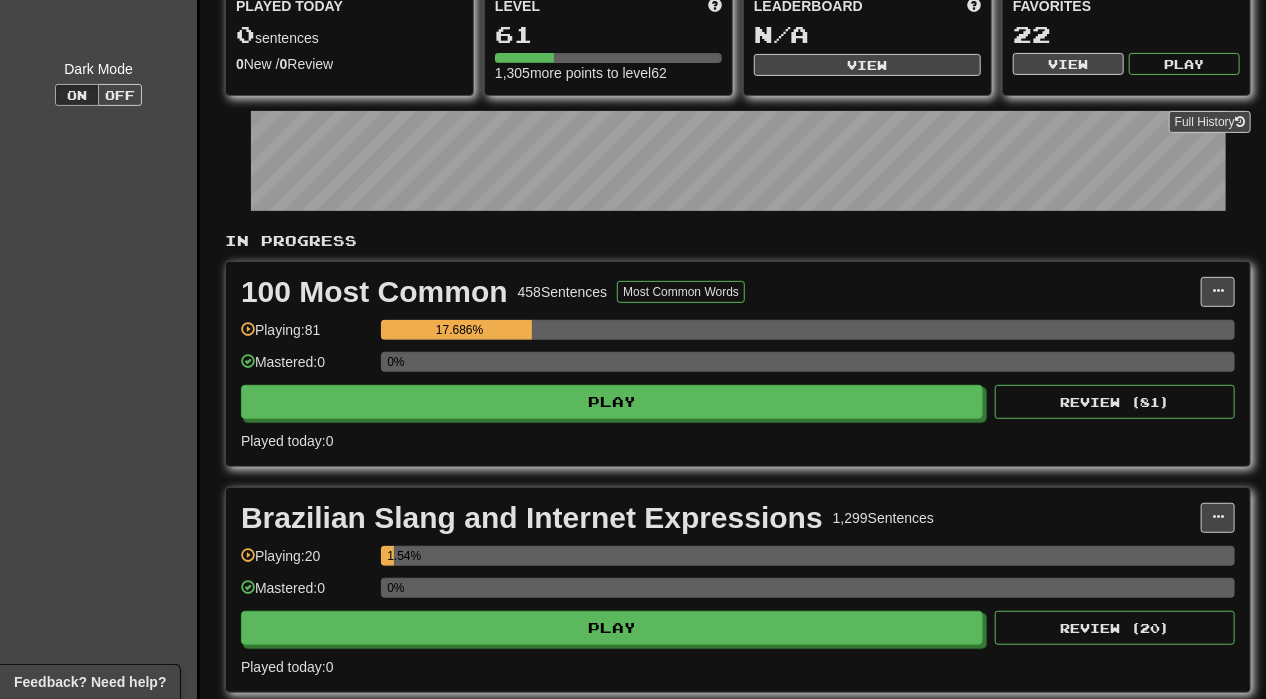click on "100 Most Common 458  Sentences Most Common Words Manage Sentences Unpin from Dashboard  Playing:  81 17.686%  Mastered:  0 0% Play Review ( 81 ) Played today:  0" at bounding box center (738, 364) 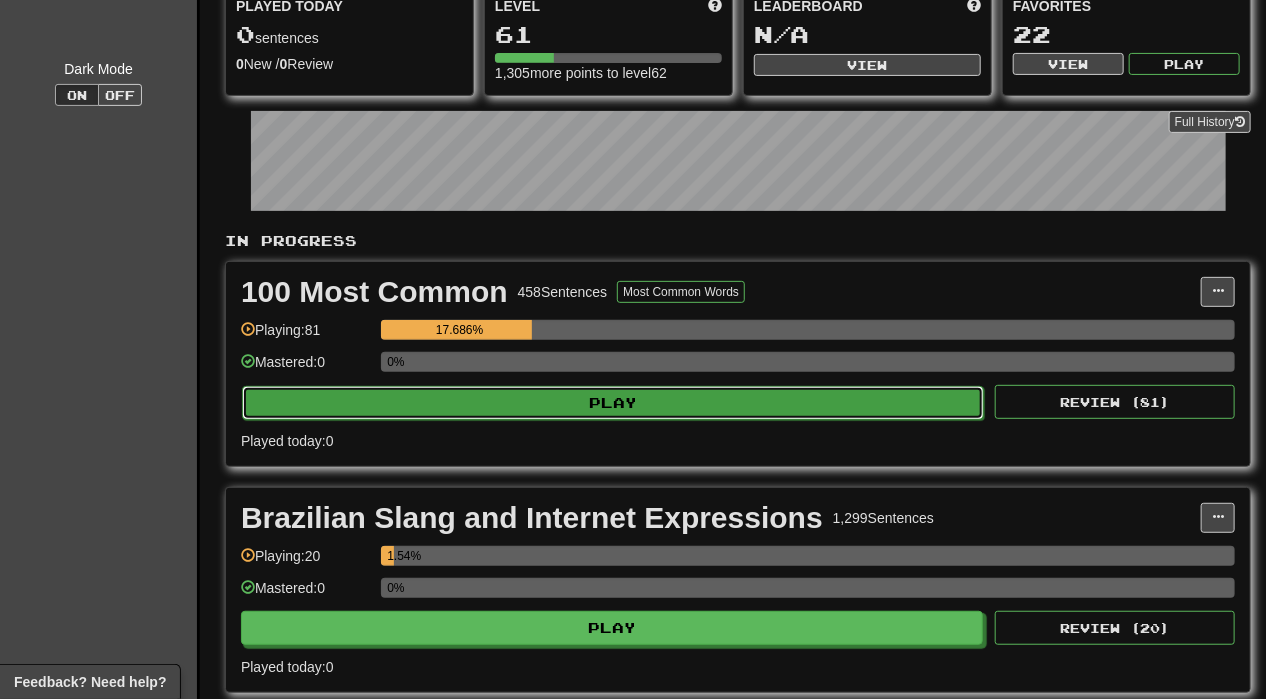 click on "Play" at bounding box center (613, 403) 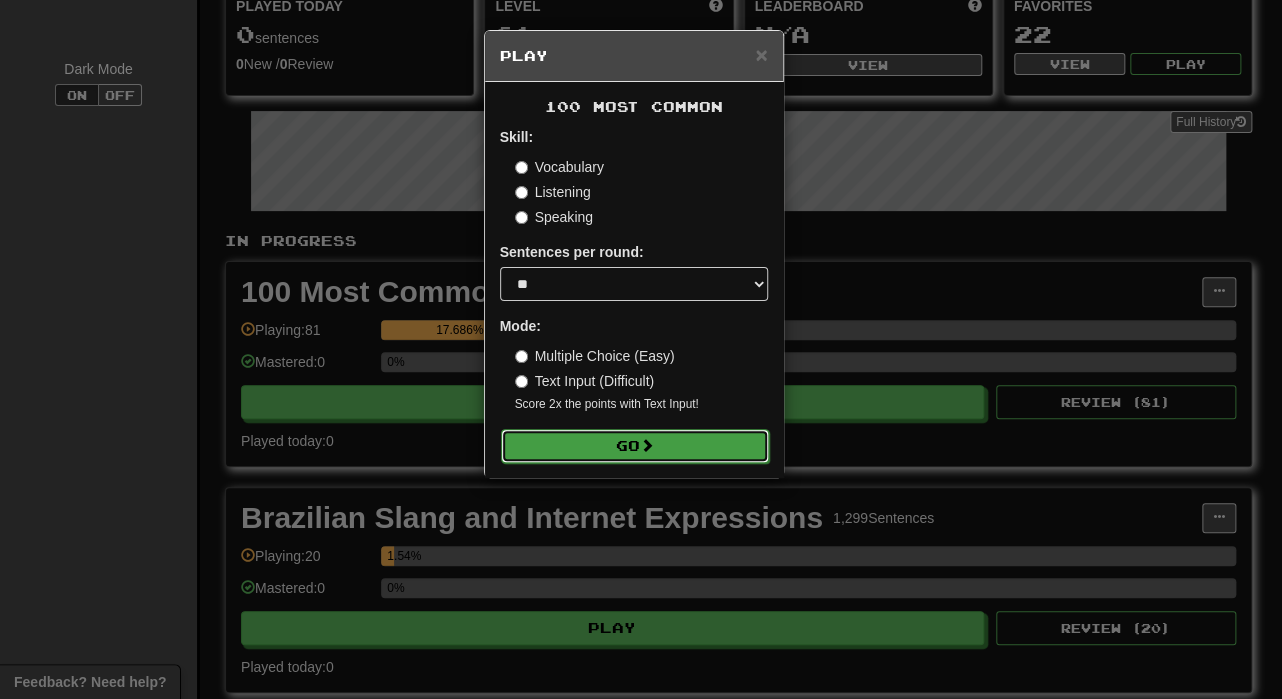 click on "Go" at bounding box center (635, 446) 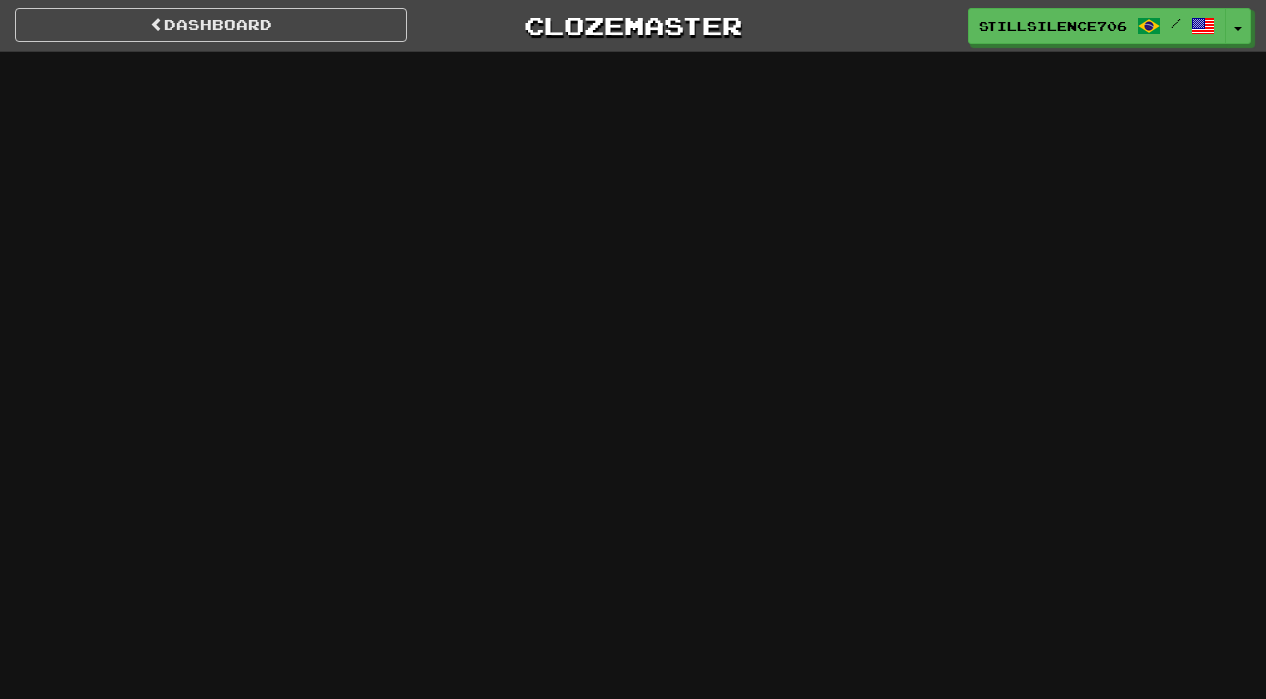 scroll, scrollTop: 0, scrollLeft: 0, axis: both 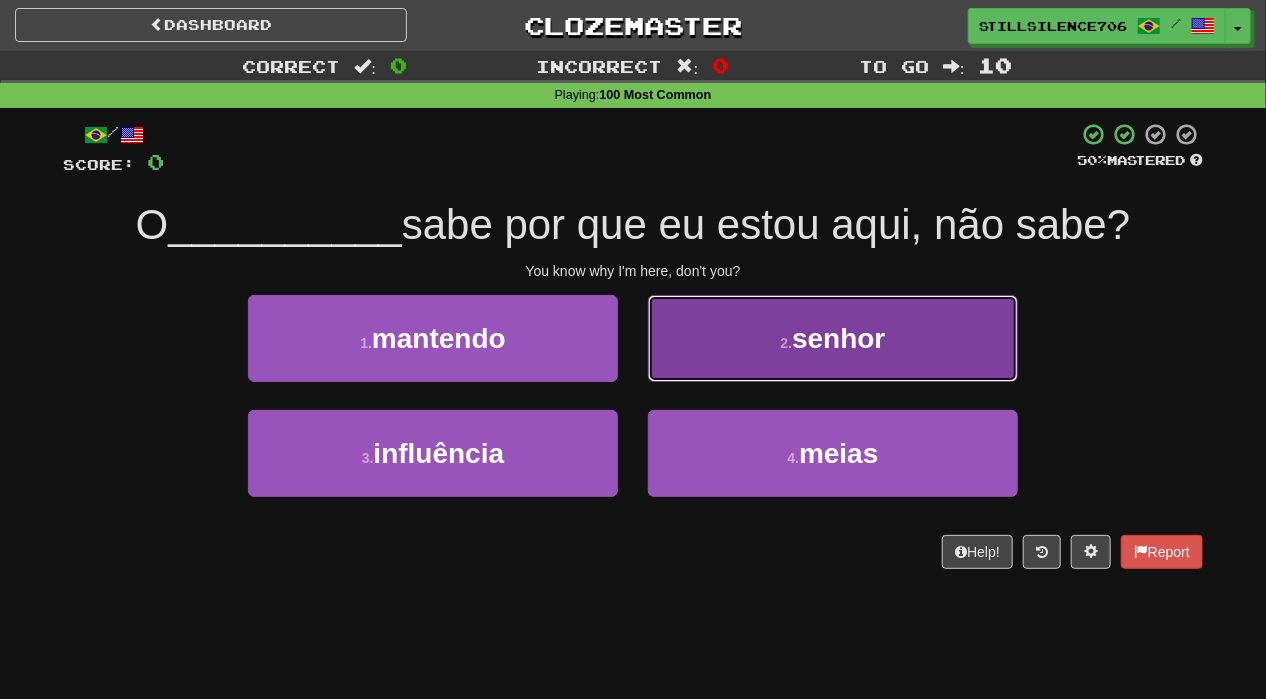 click on "senhor" at bounding box center (838, 338) 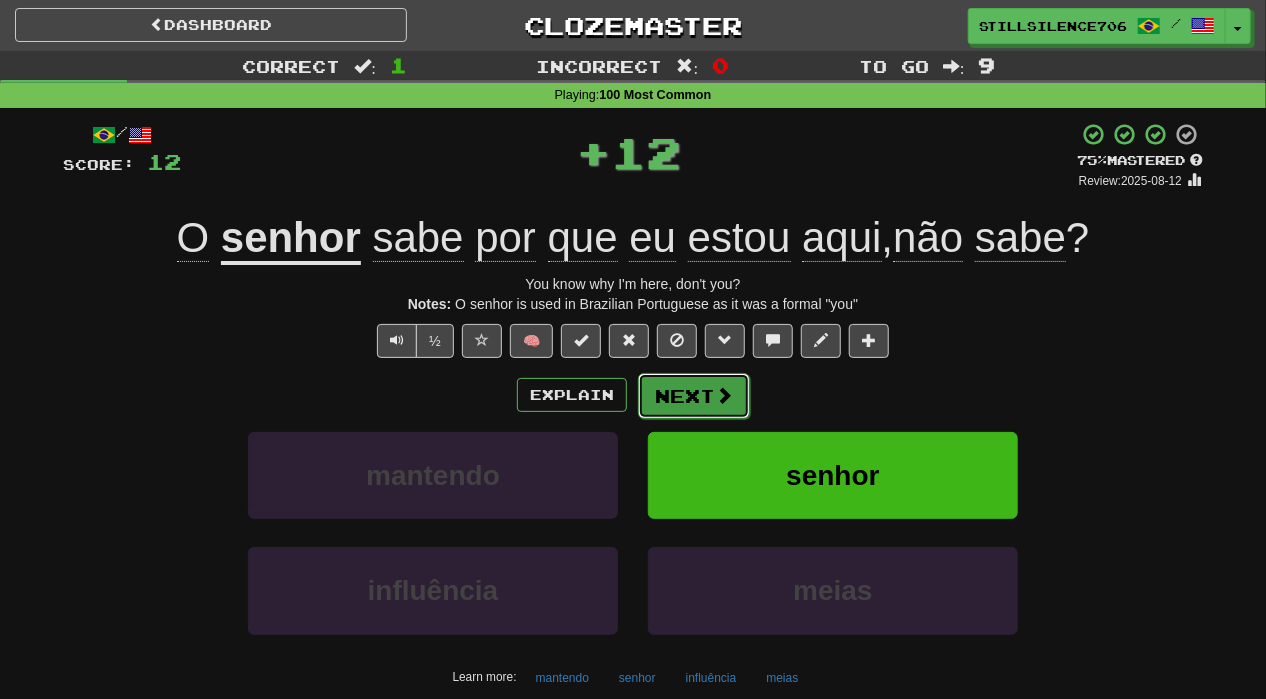 click on "Next" at bounding box center [694, 396] 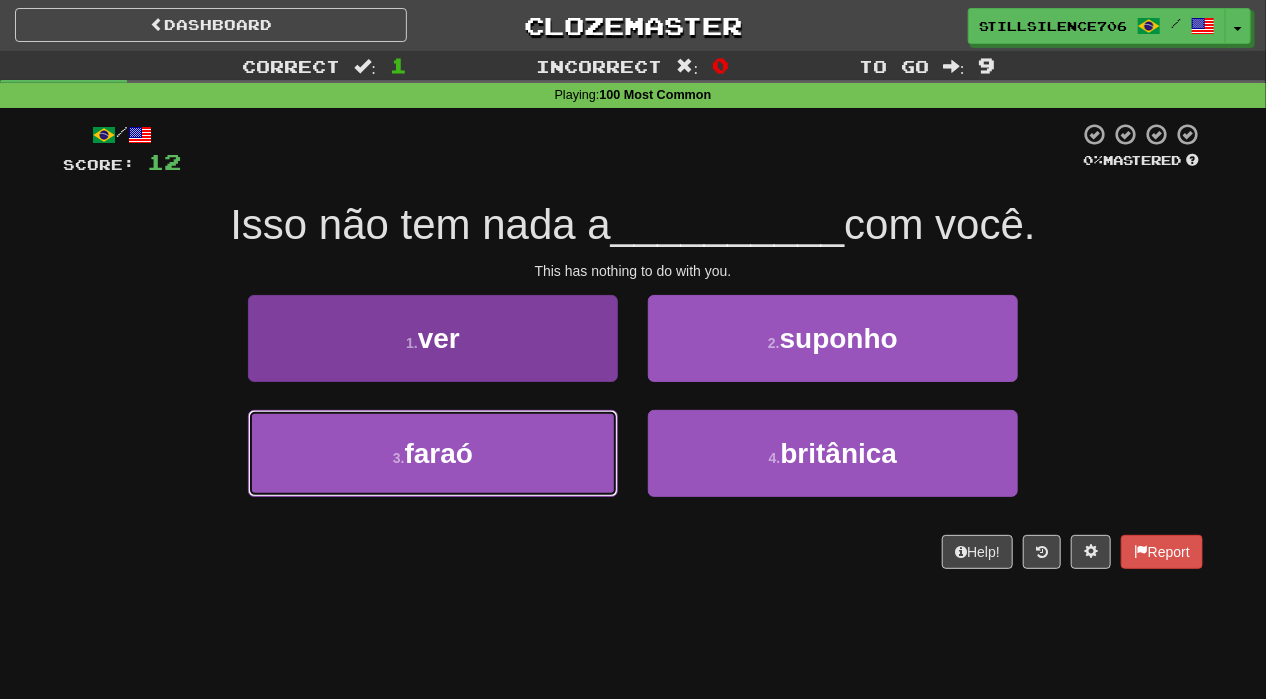 click on "faraó" at bounding box center [439, 453] 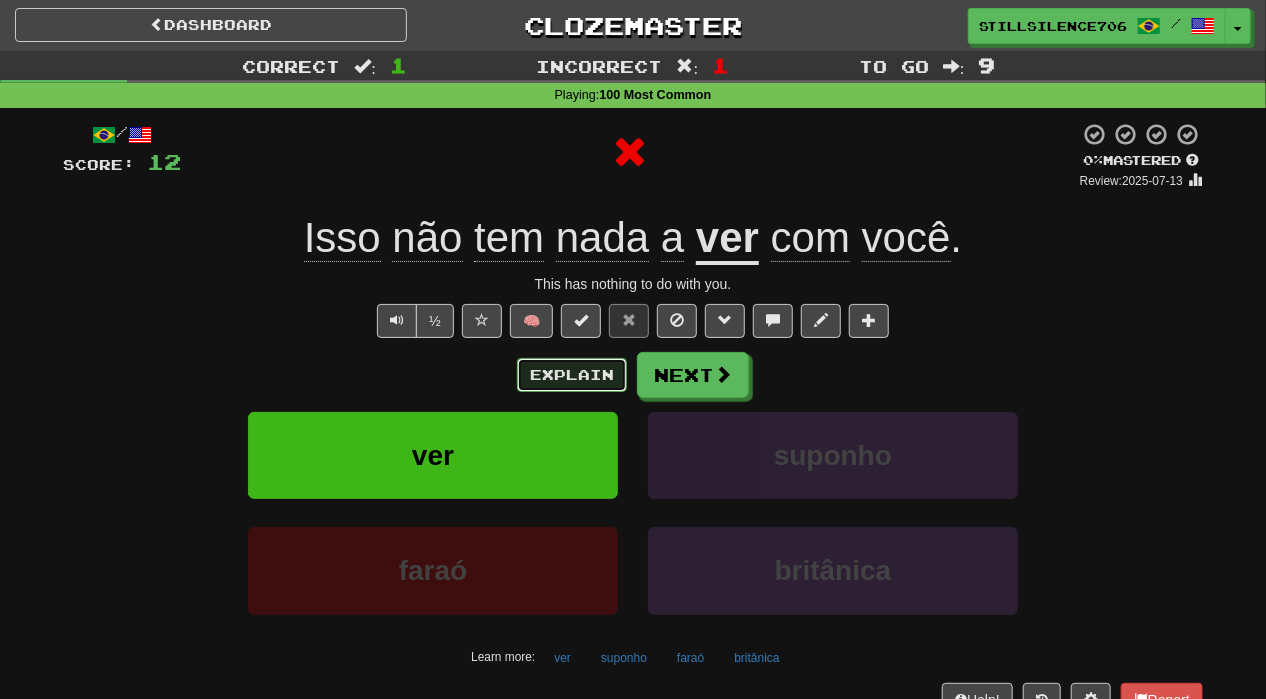 click on "Explain" at bounding box center (572, 375) 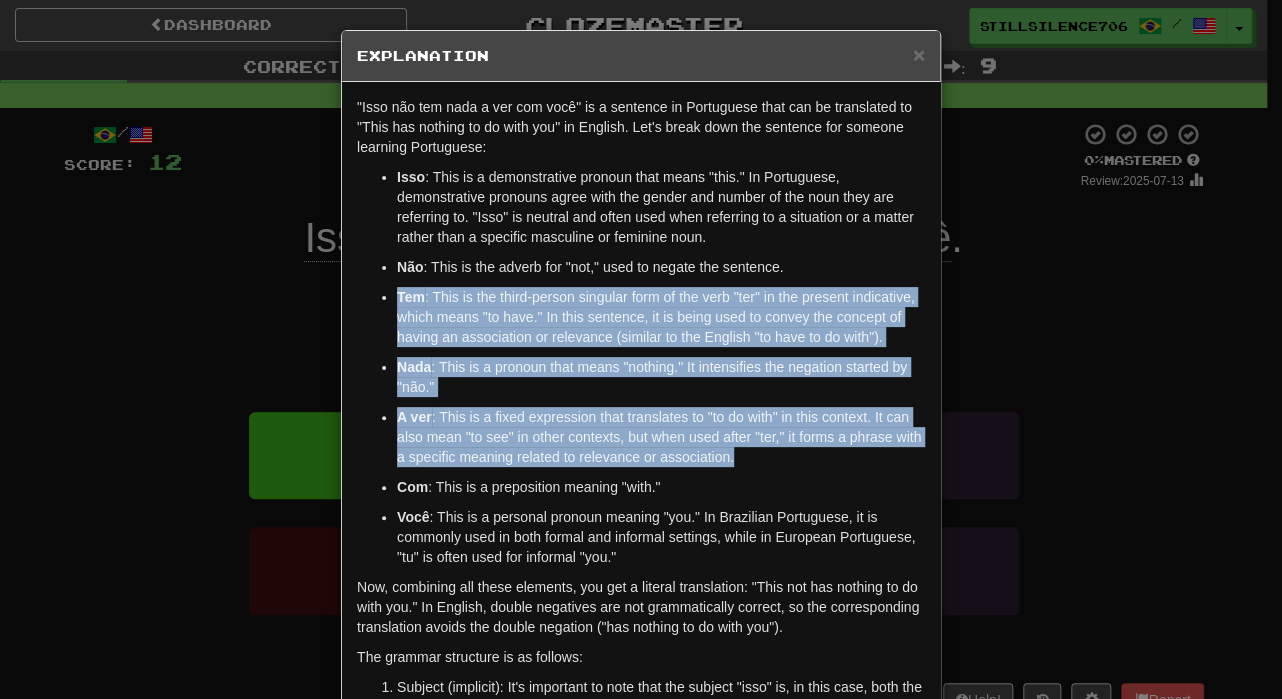 drag, startPoint x: 428, startPoint y: 296, endPoint x: 862, endPoint y: 459, distance: 463.60004 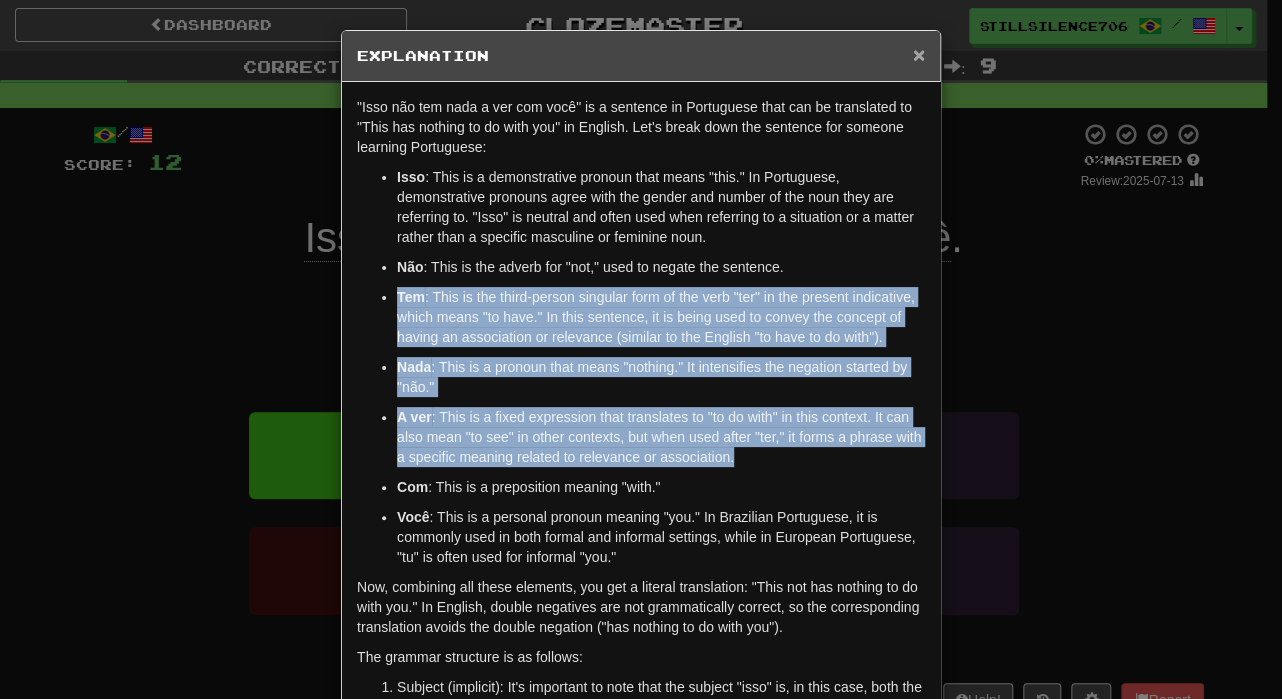 click on "×" at bounding box center (919, 54) 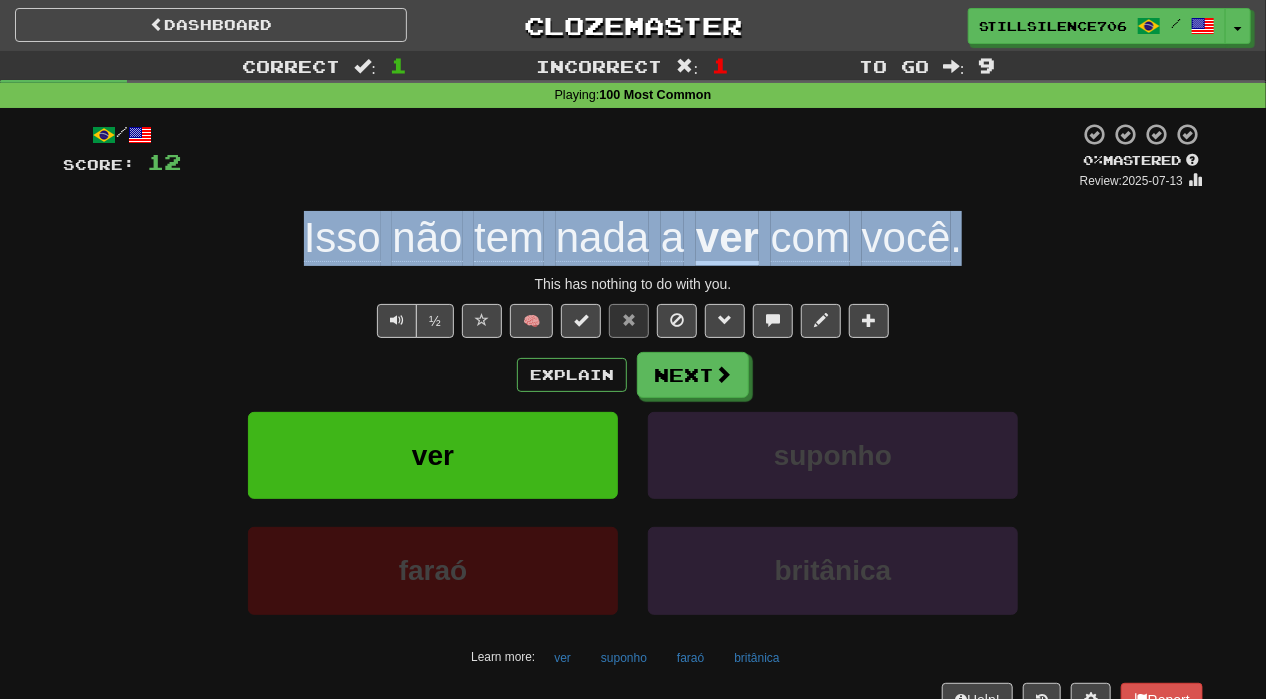 drag, startPoint x: 360, startPoint y: 235, endPoint x: 1037, endPoint y: 236, distance: 677.00073 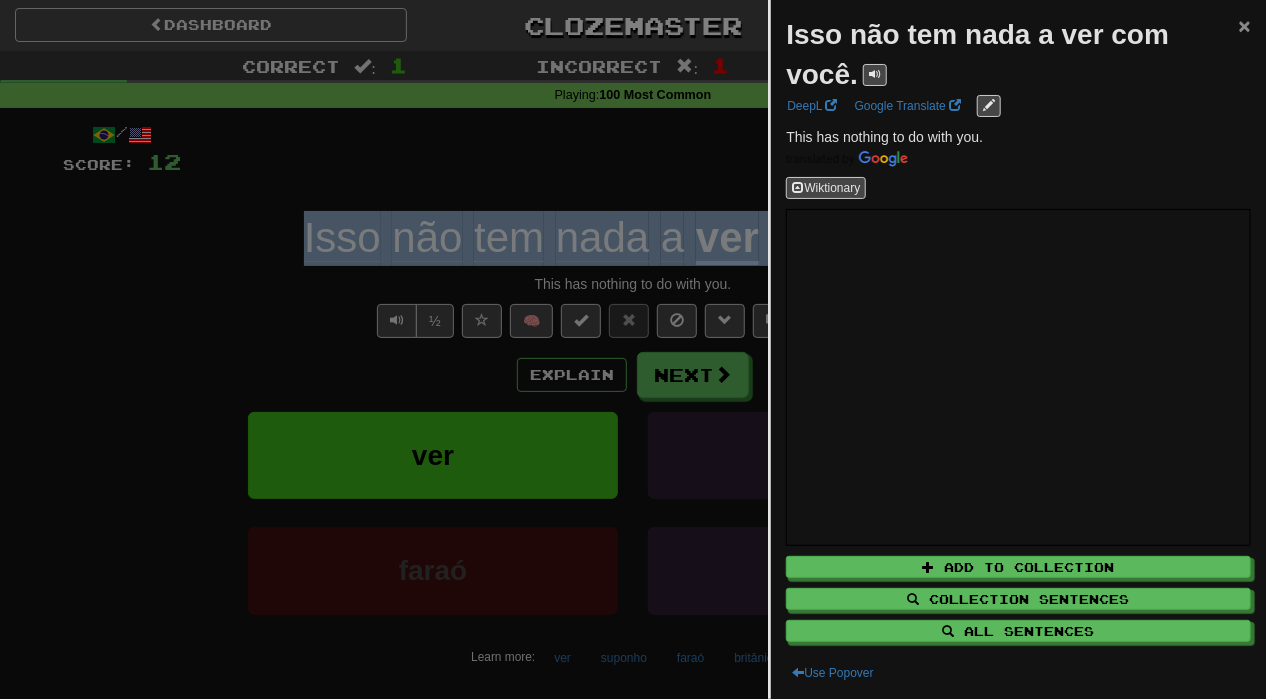 click on "×" at bounding box center [1245, 25] 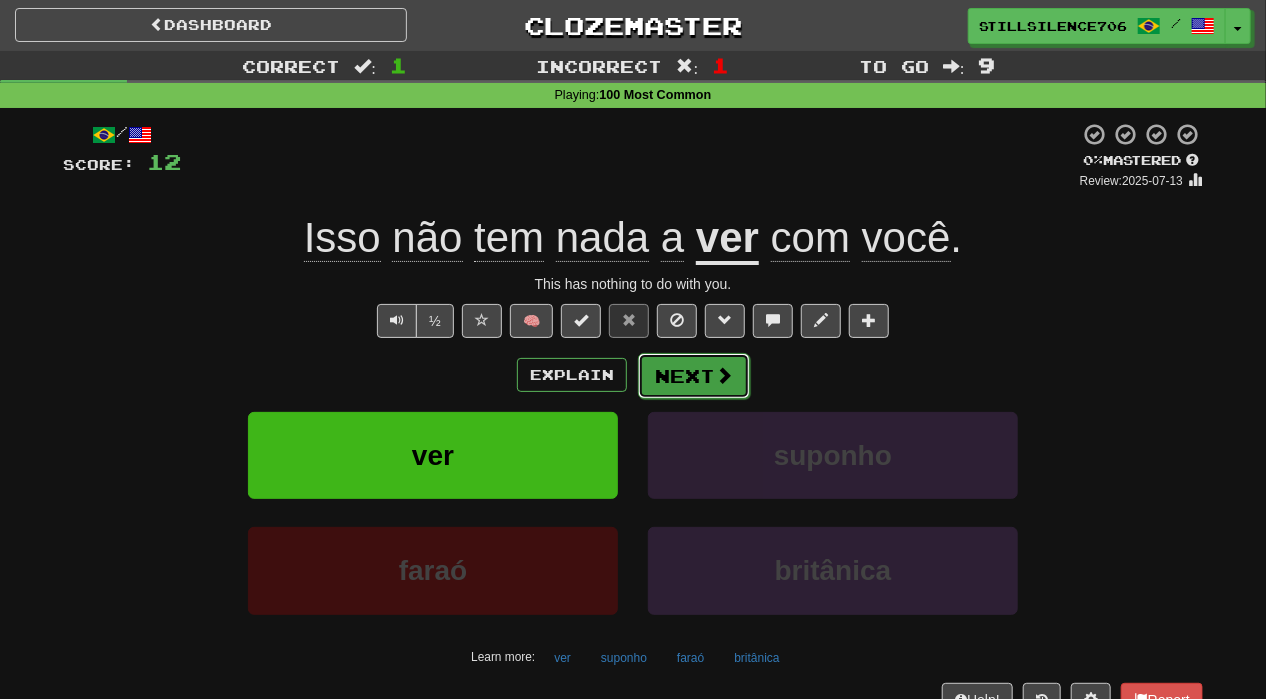 click on "Next" at bounding box center (694, 376) 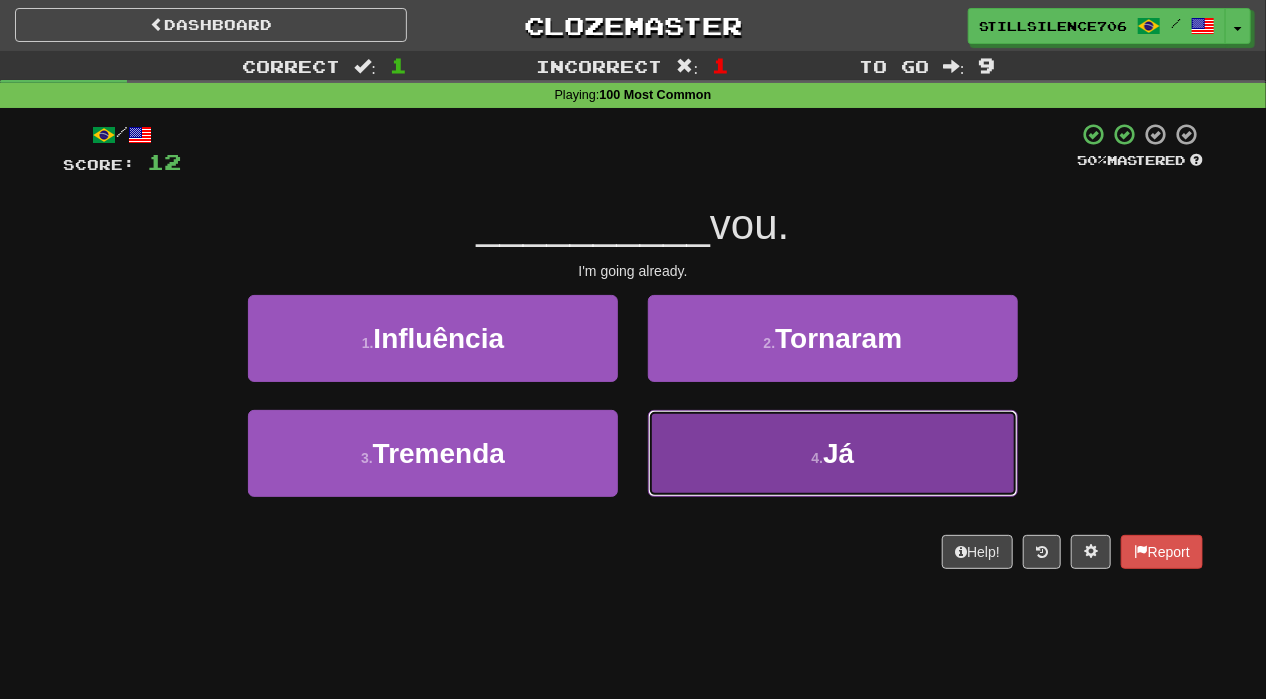 click on "4 .  Já" at bounding box center (833, 453) 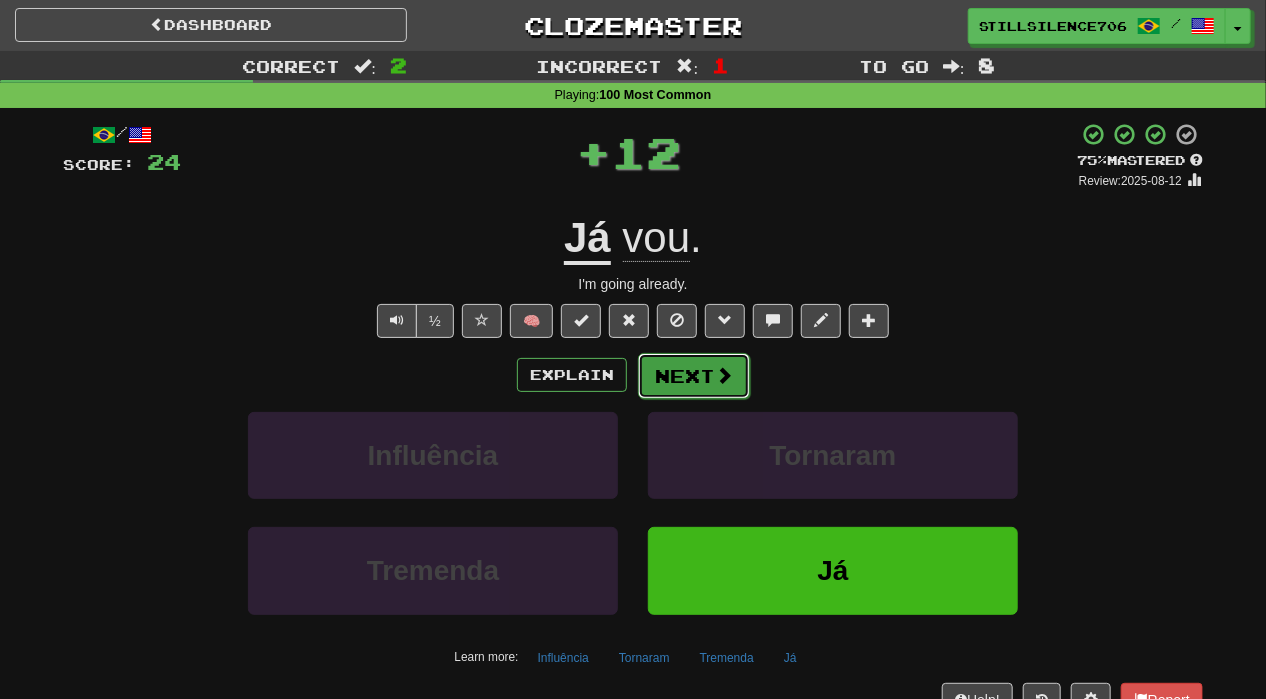 click on "Next" at bounding box center [694, 376] 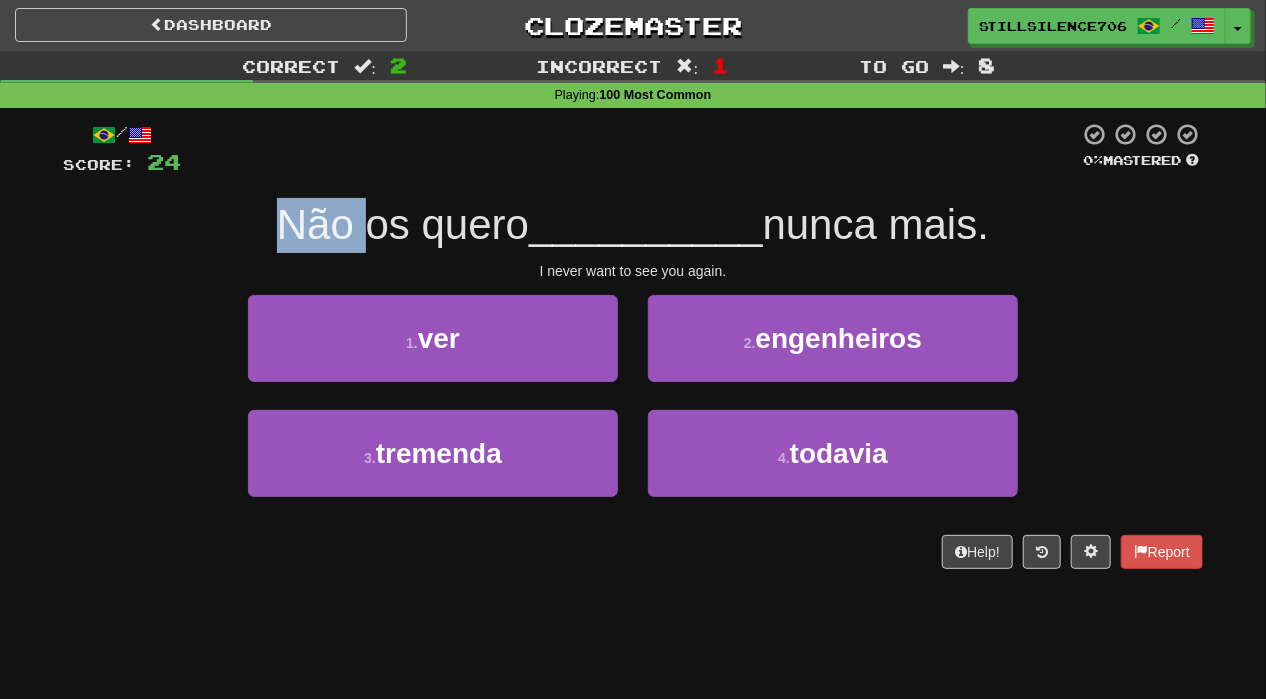 drag, startPoint x: 256, startPoint y: 224, endPoint x: 357, endPoint y: 227, distance: 101.04455 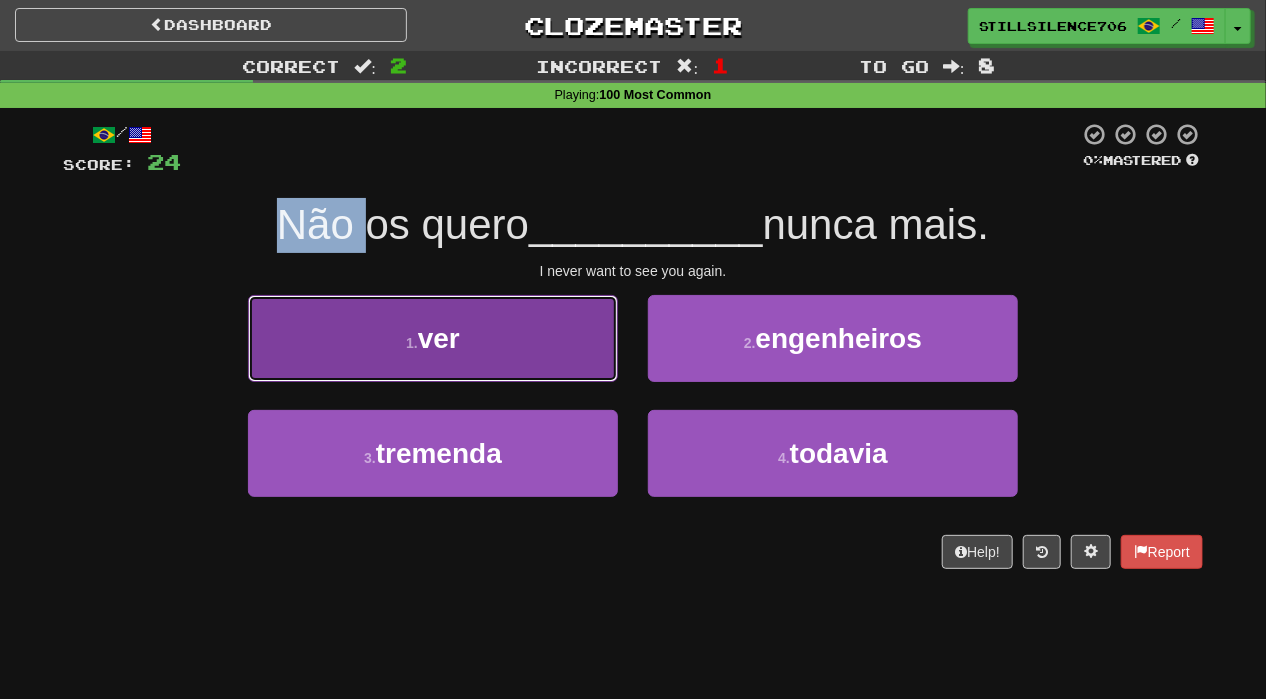 click on "1 .  ver" at bounding box center (433, 338) 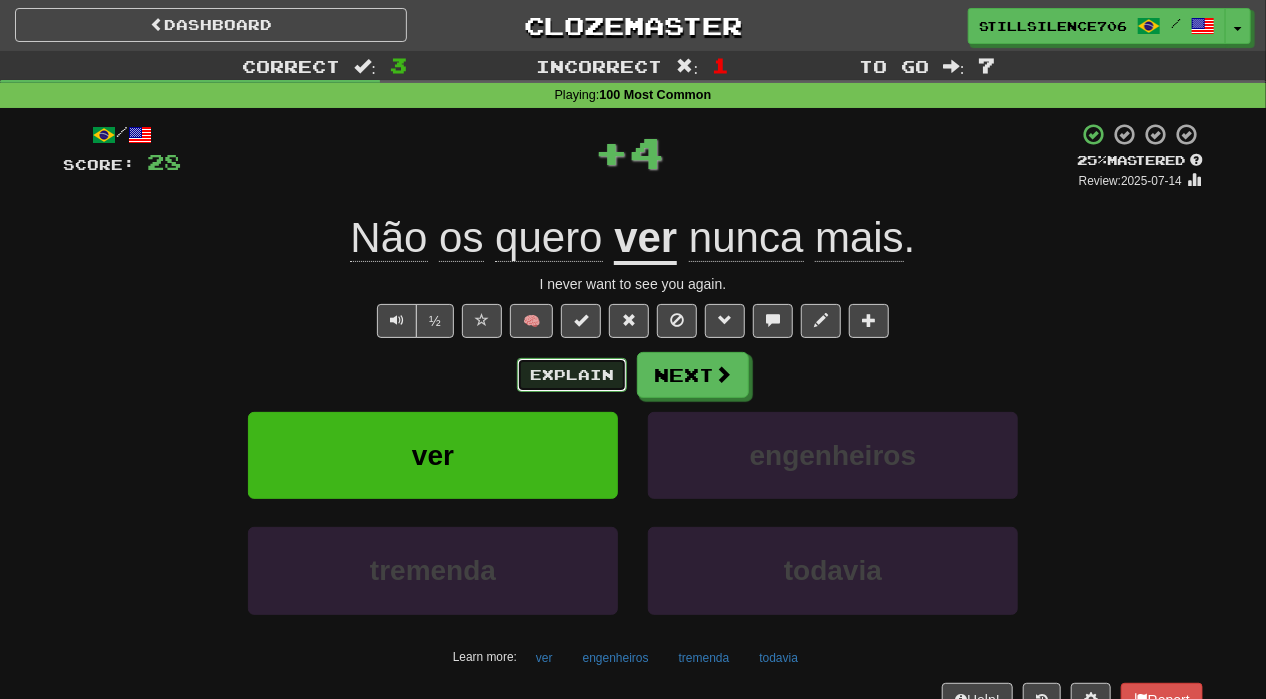 click on "Explain" at bounding box center [572, 375] 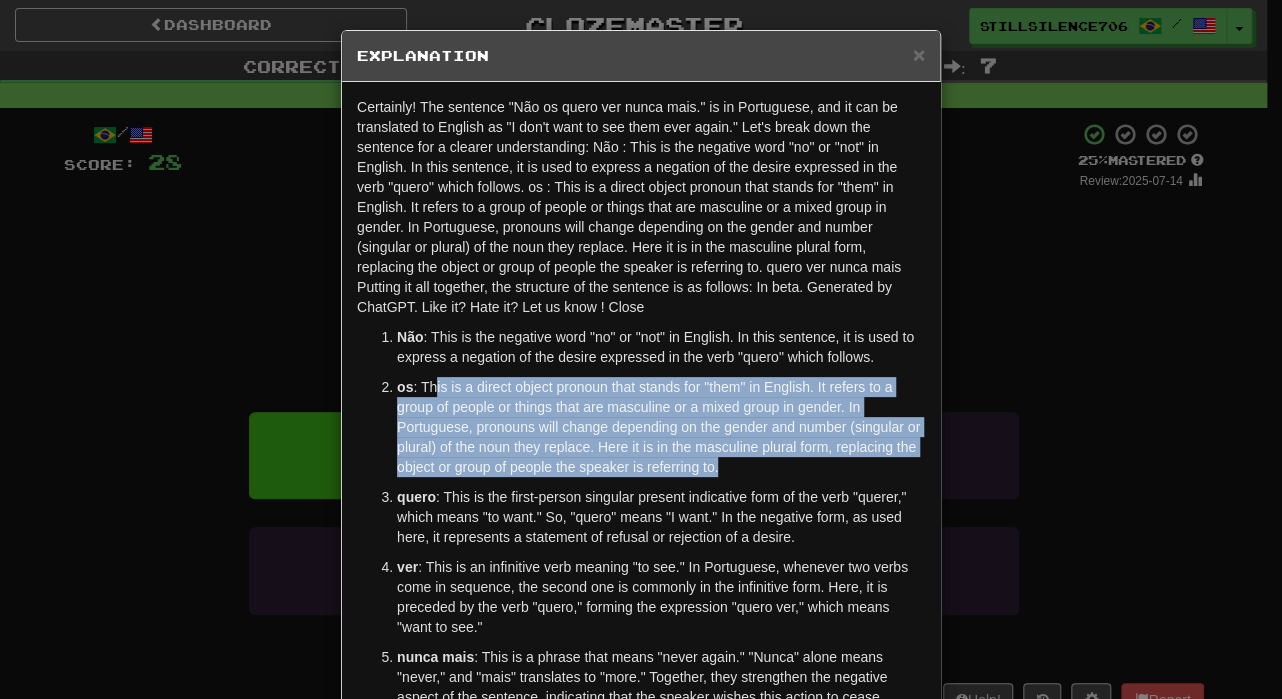 drag, startPoint x: 428, startPoint y: 231, endPoint x: 823, endPoint y: 321, distance: 405.12344 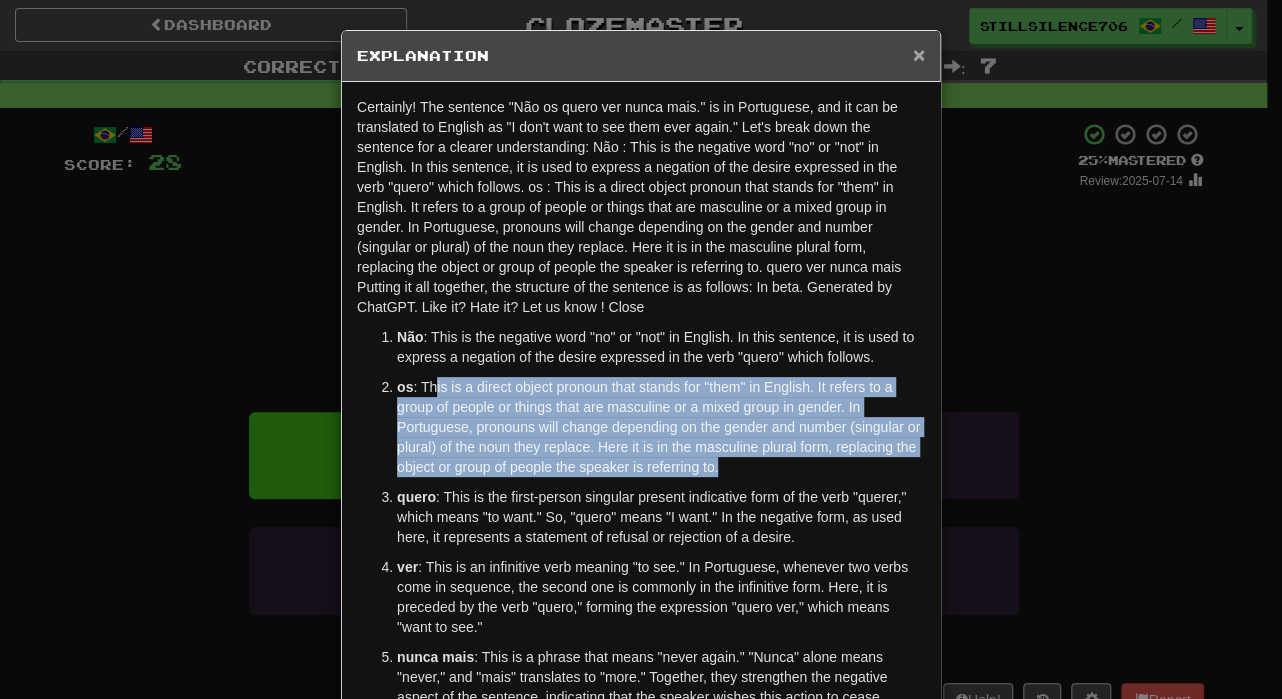 click on "×" at bounding box center [919, 54] 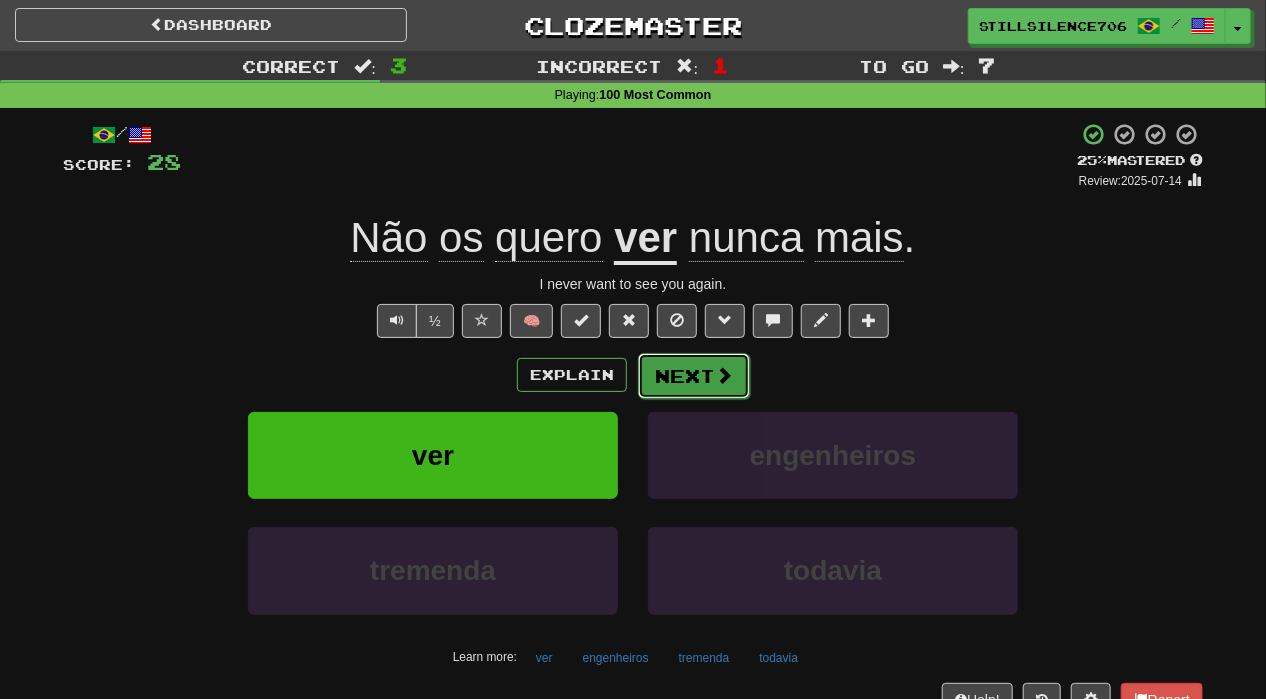 click on "Next" at bounding box center (694, 376) 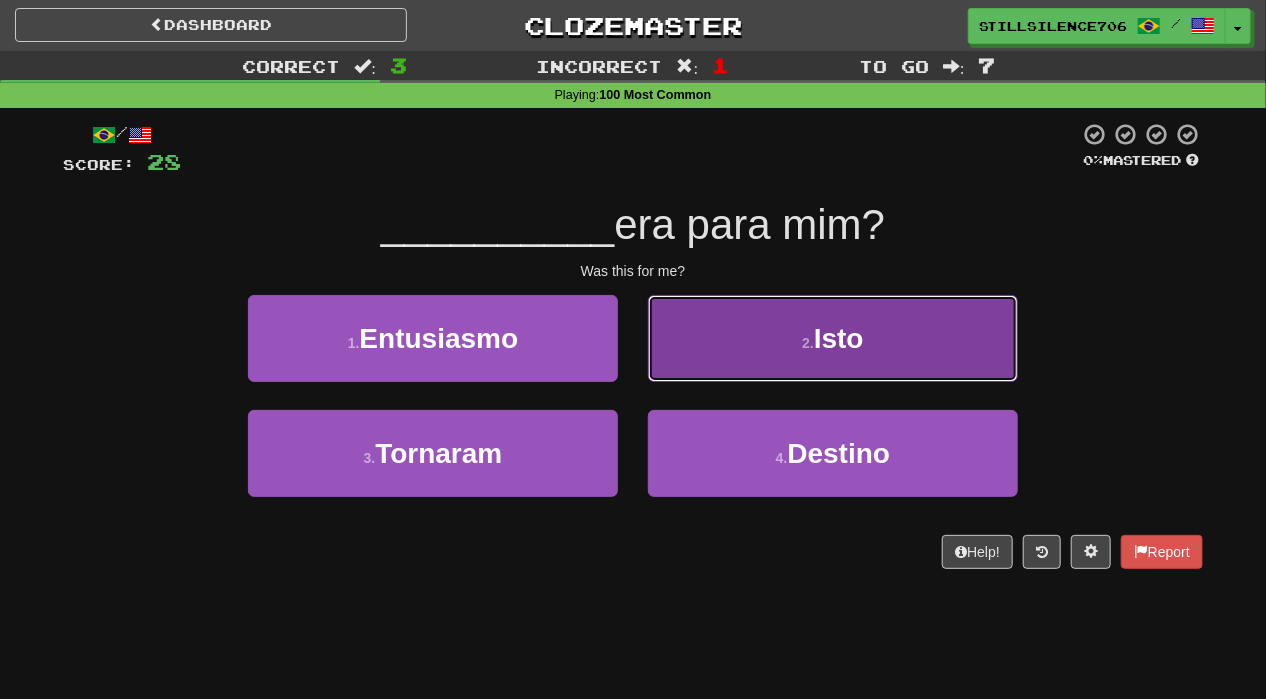 click on "2 .  Isto" at bounding box center (833, 338) 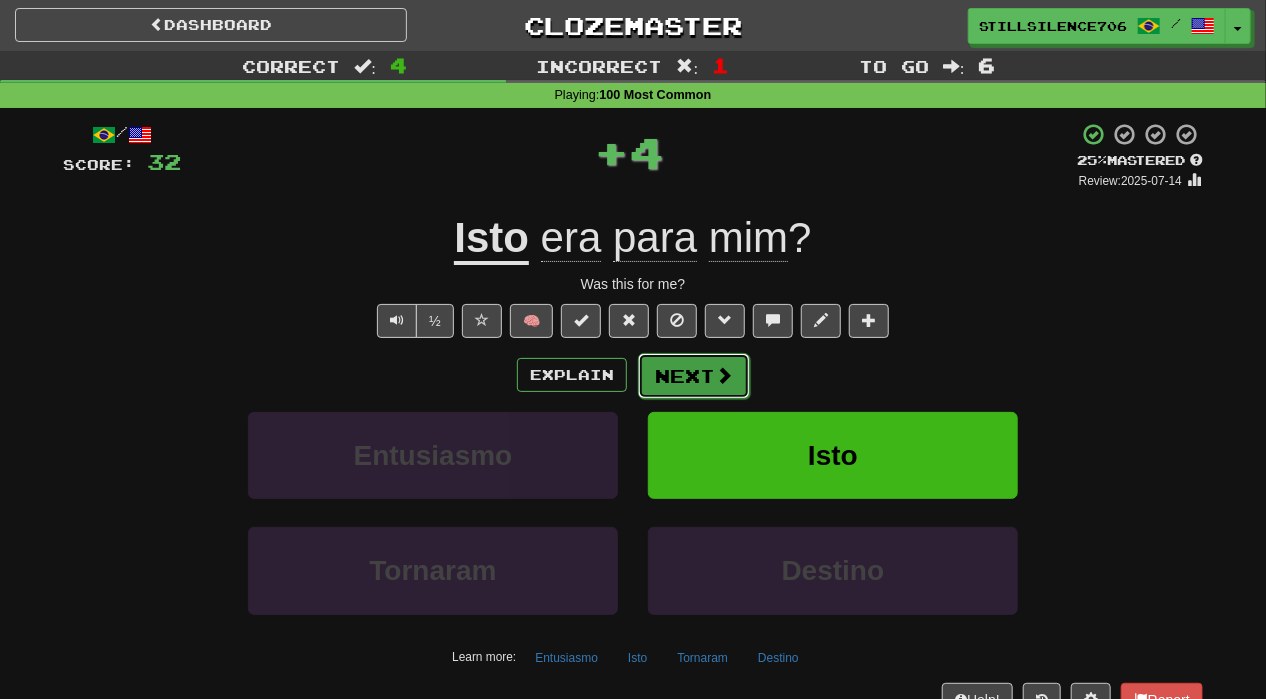 click on "Next" at bounding box center [694, 376] 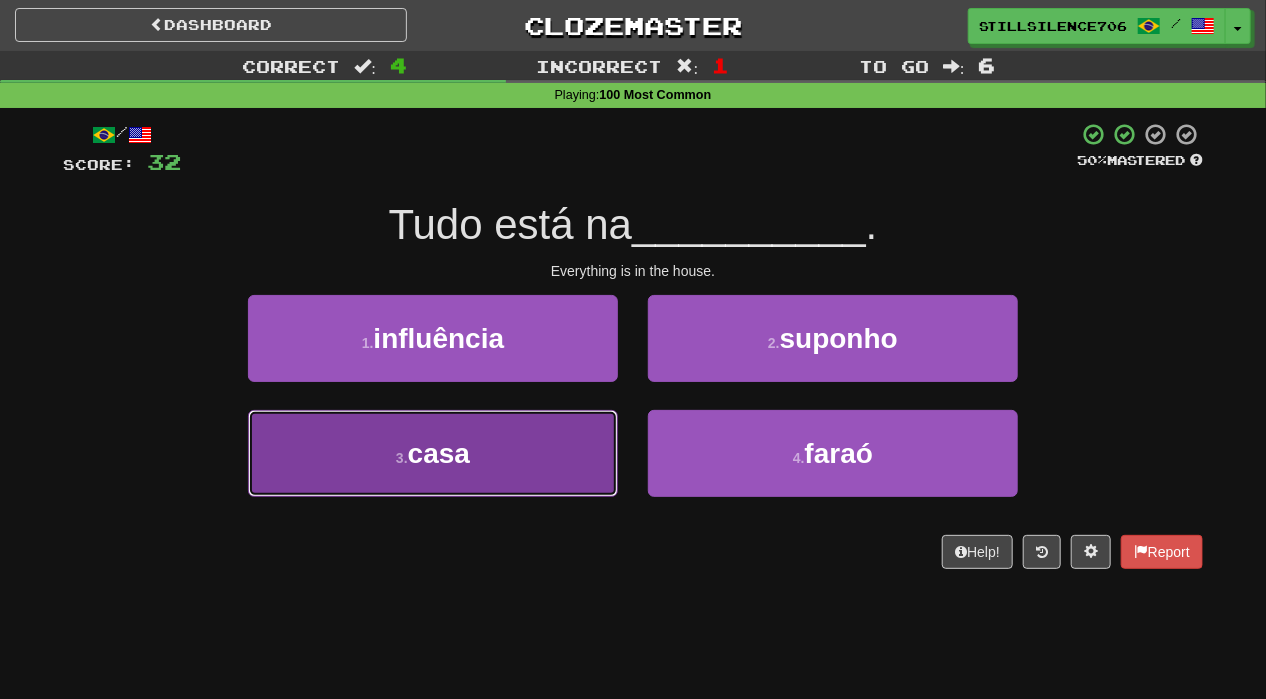 click on "3 .  casa" at bounding box center (433, 453) 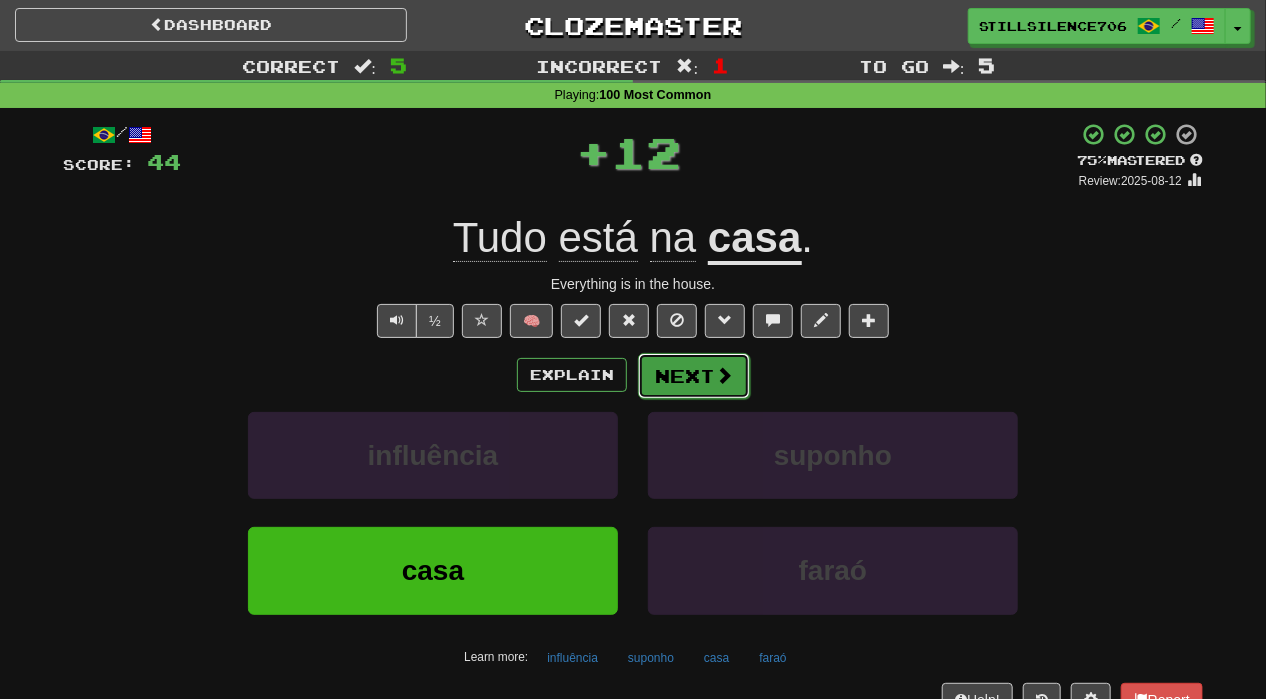 click on "Next" at bounding box center [694, 376] 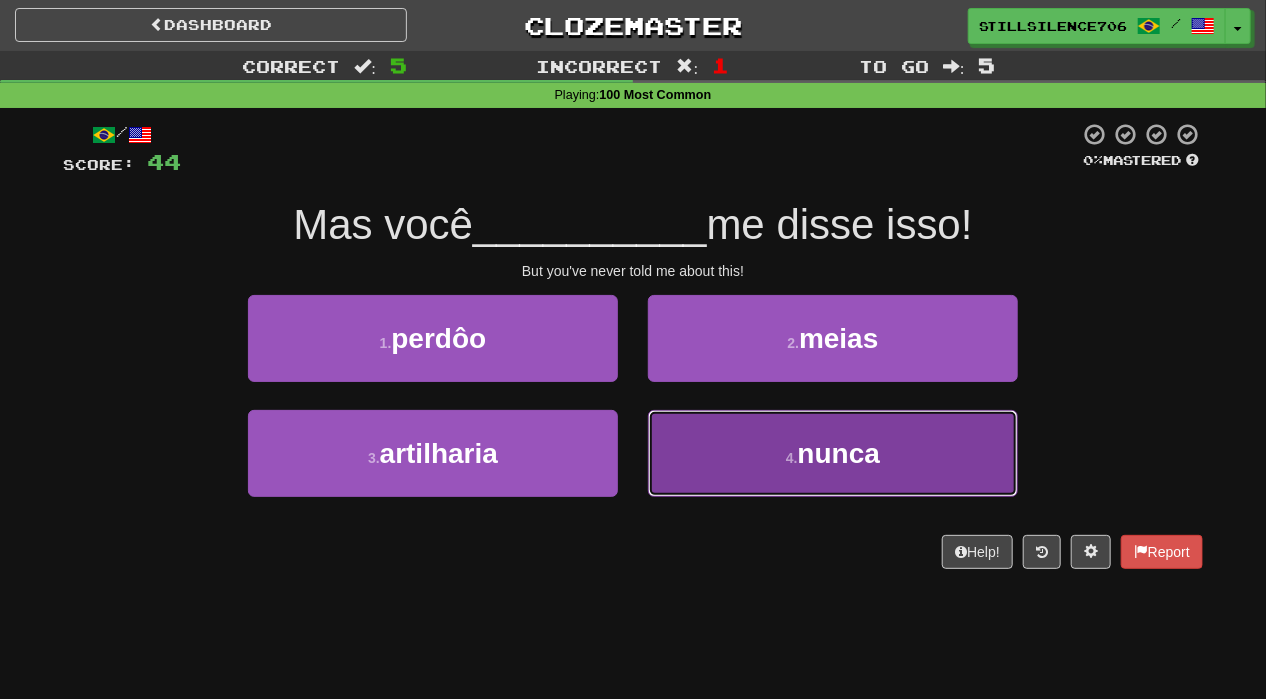 click on "nunca" at bounding box center (839, 453) 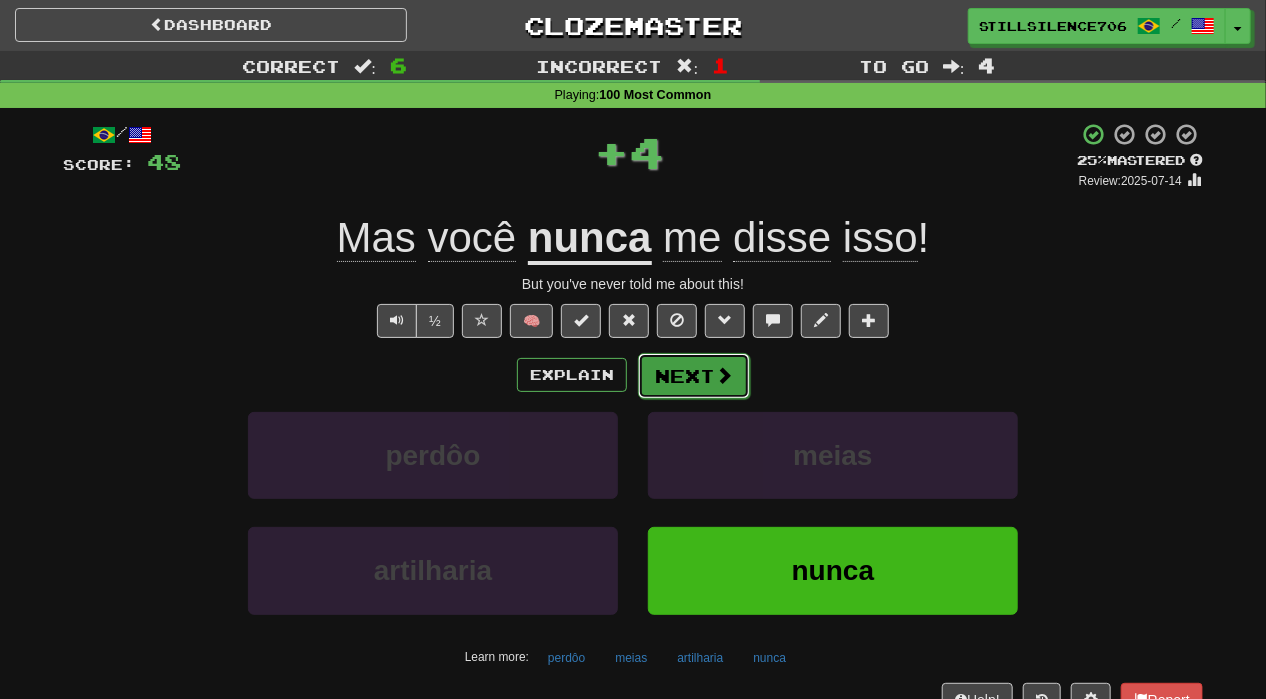 click at bounding box center (724, 375) 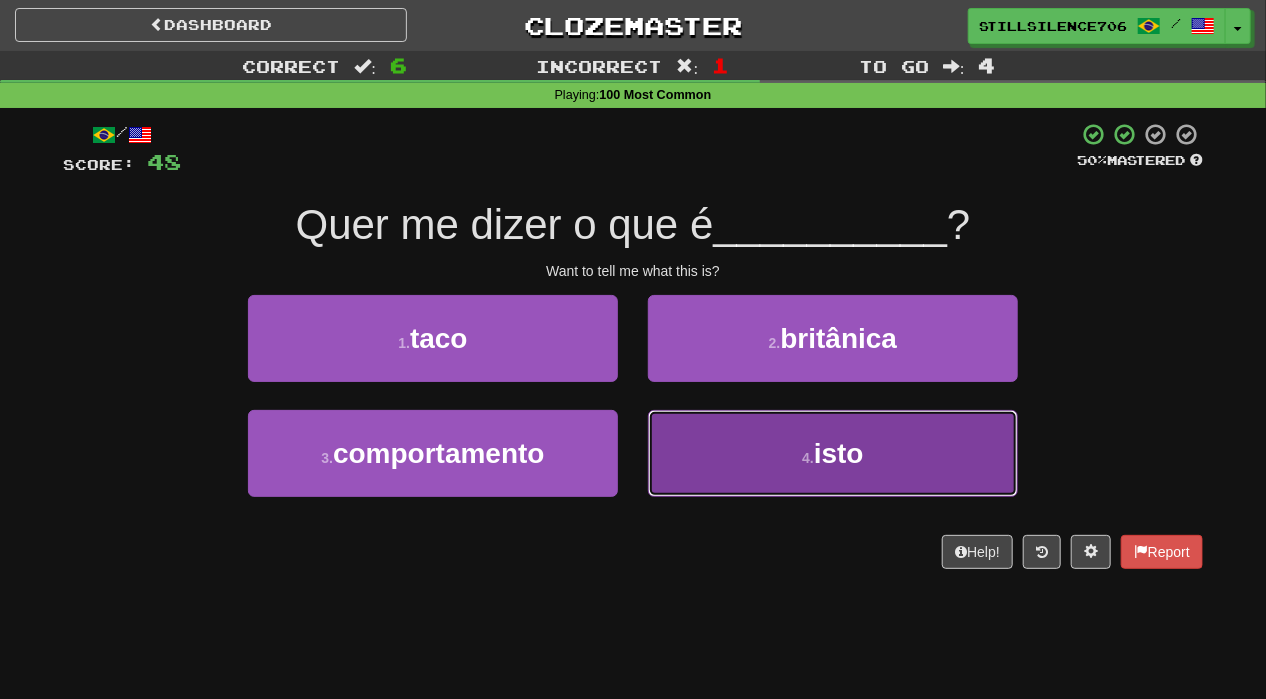 click on "isto" at bounding box center (839, 453) 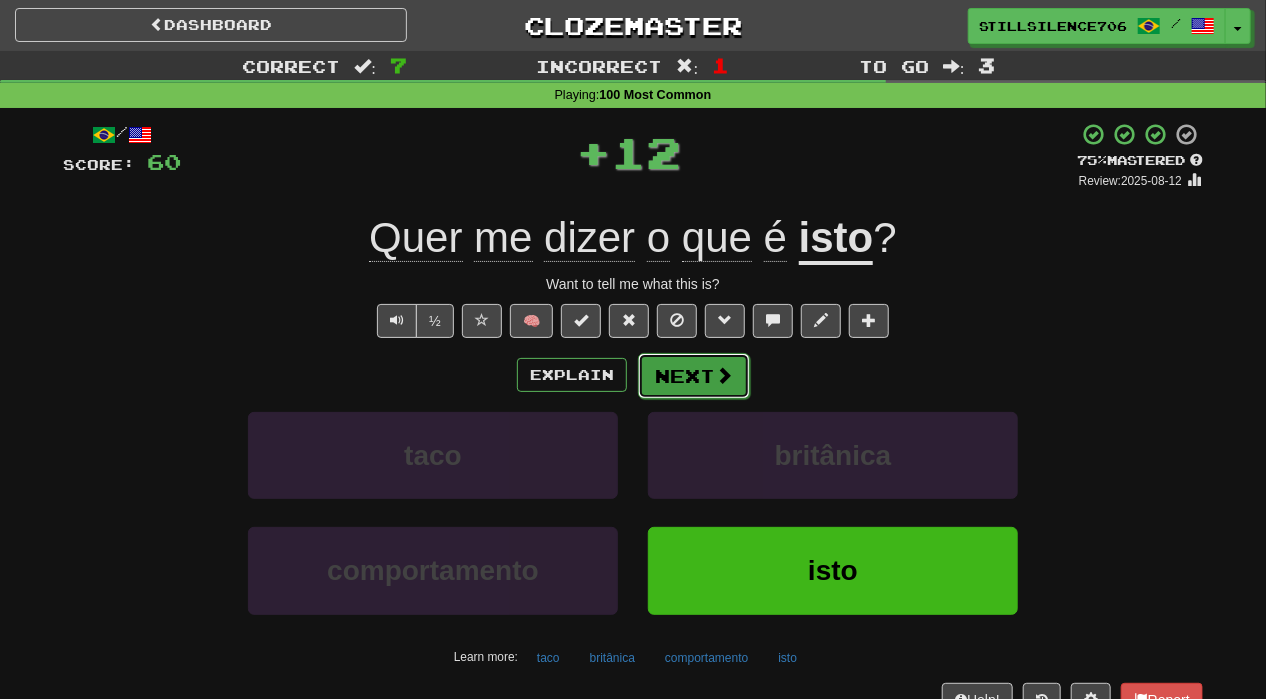 click on "Next" at bounding box center [694, 376] 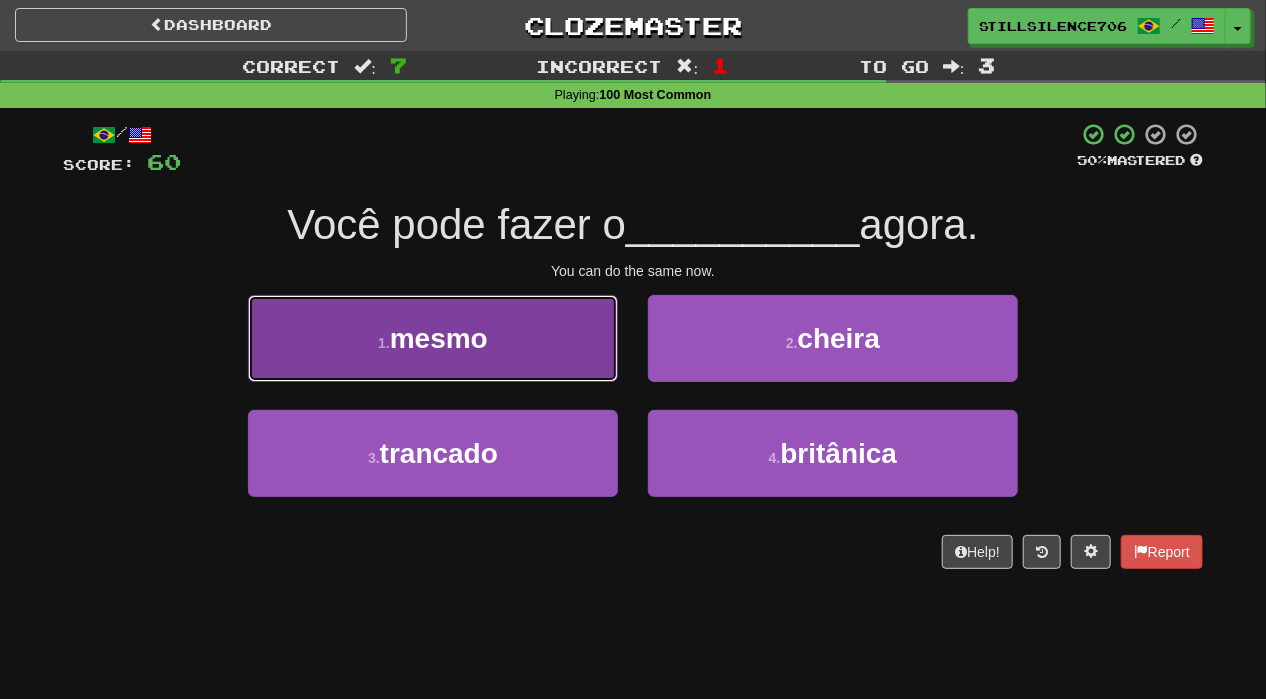 click on "mesmo" at bounding box center [439, 338] 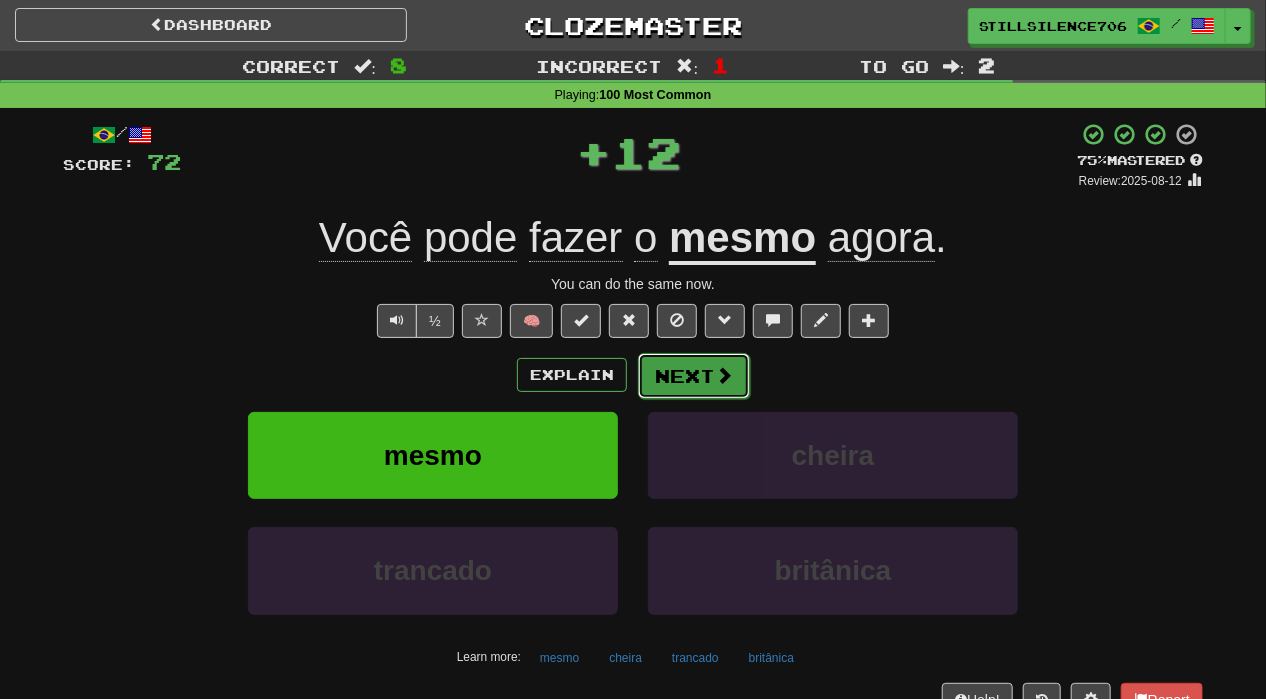 click on "Next" at bounding box center [694, 376] 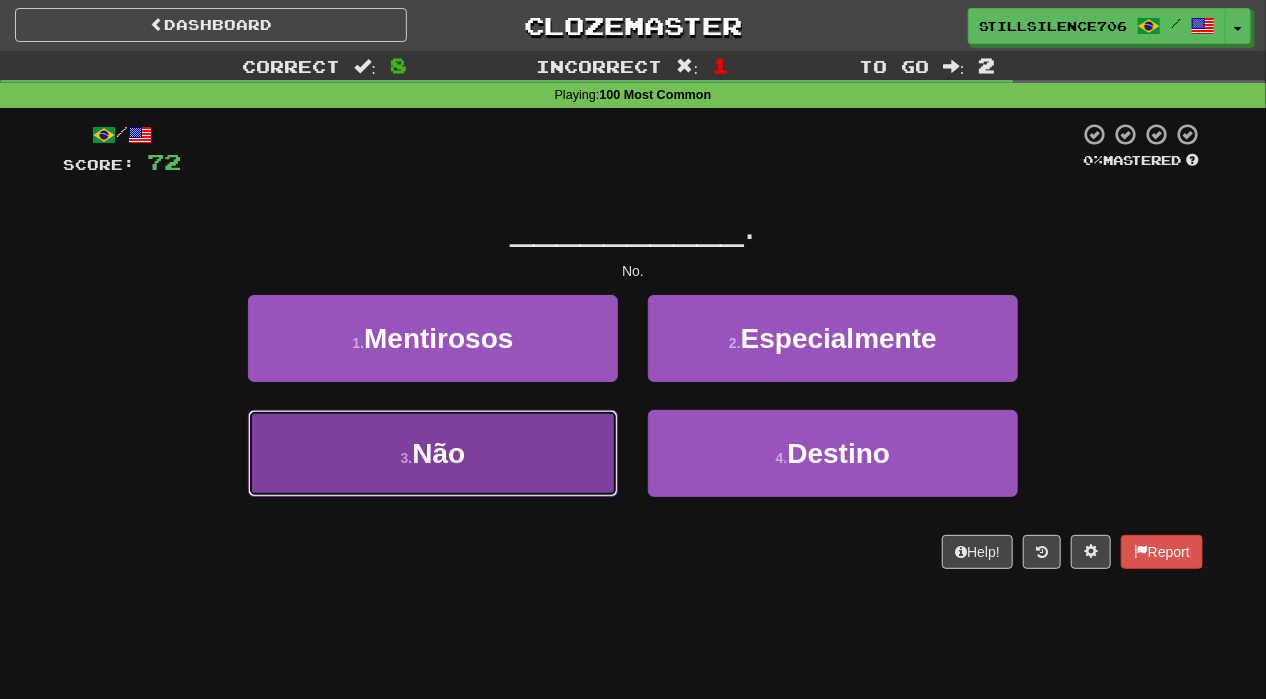 click on "Não" at bounding box center [438, 453] 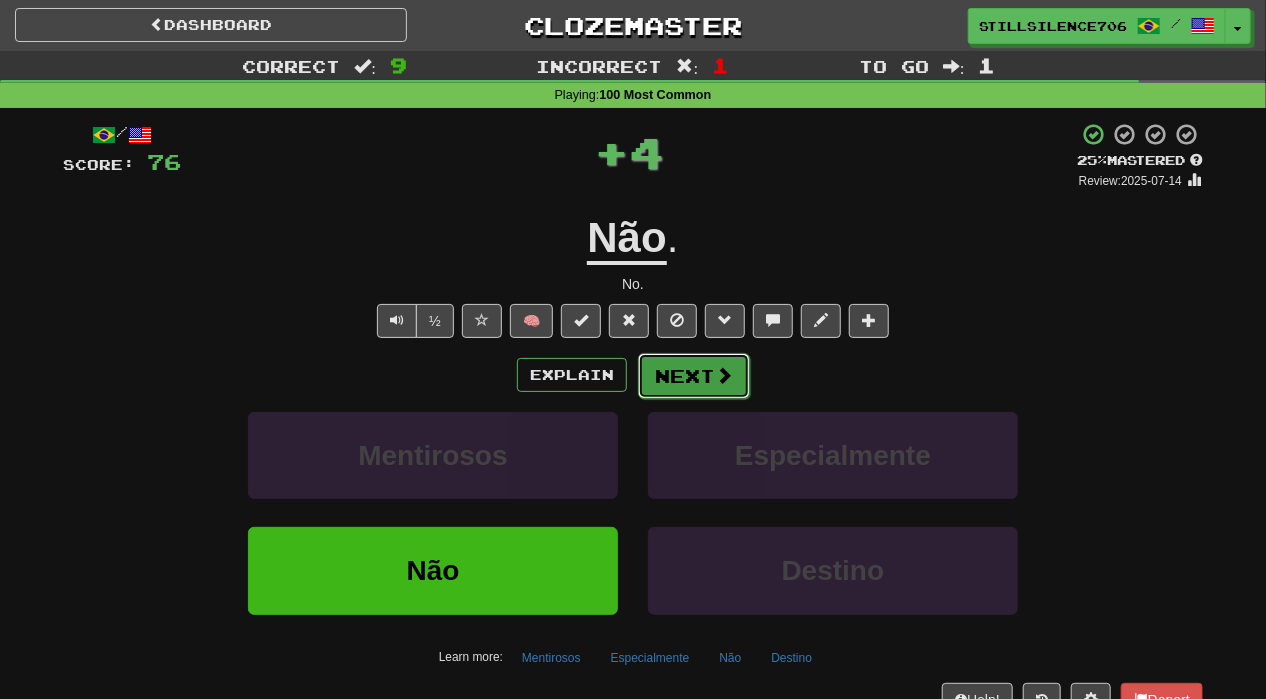 click on "Next" at bounding box center [694, 376] 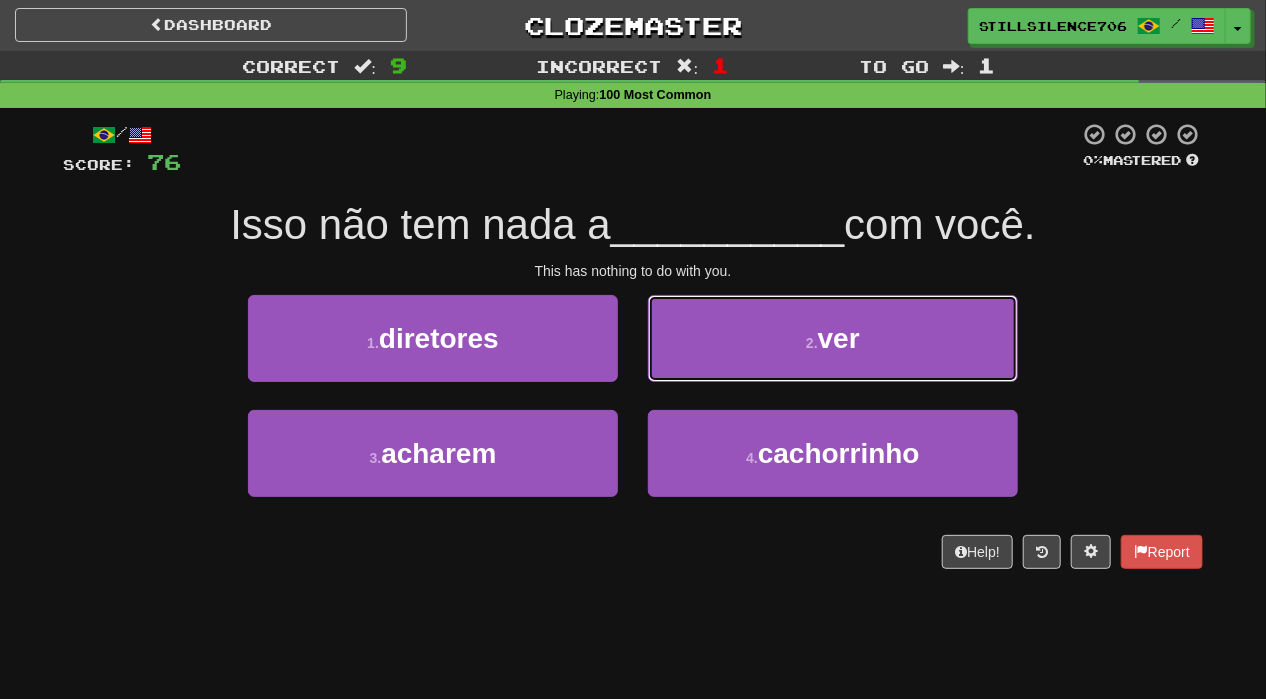click on "2 .  ver" at bounding box center (833, 338) 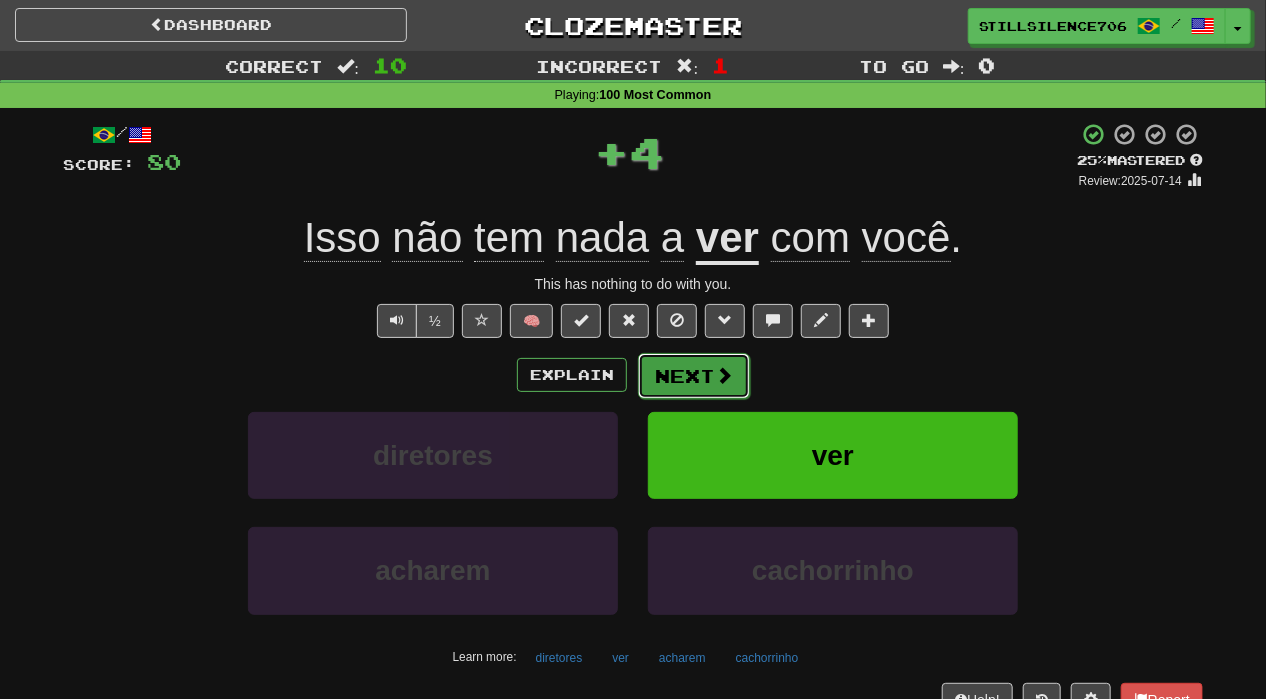 click on "Next" at bounding box center (694, 376) 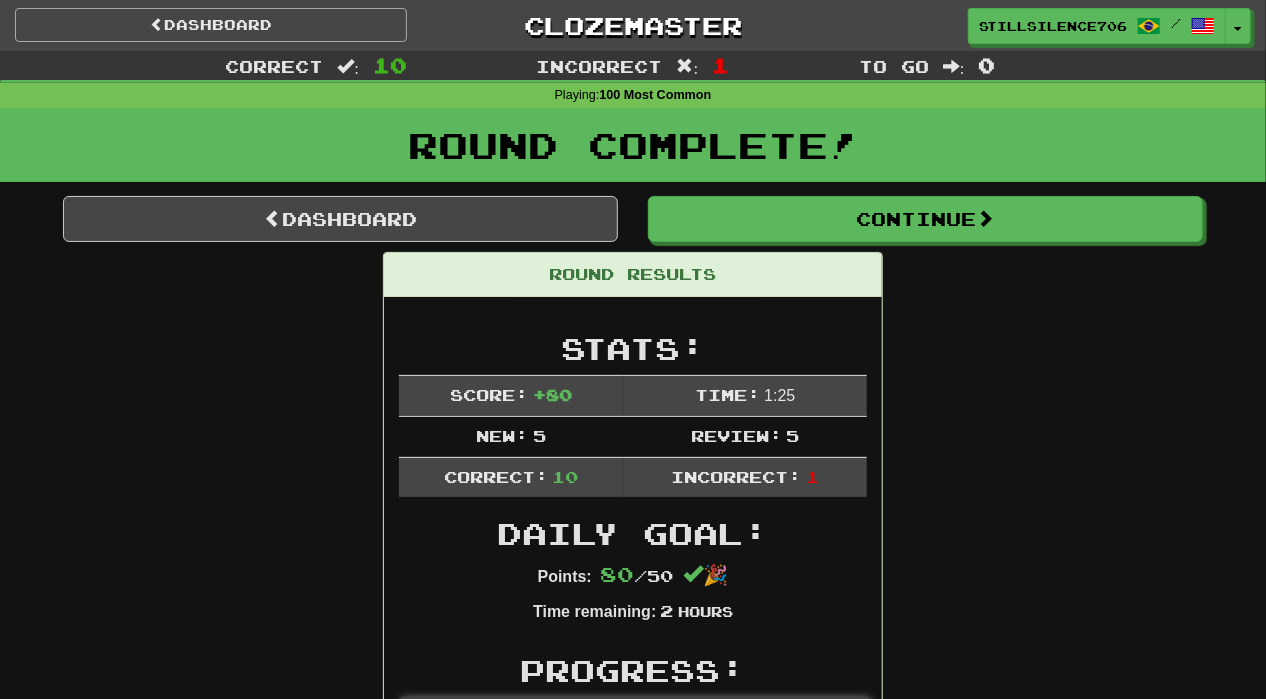 click on "Dashboard
Clozemaster
StillSilence7060
/
Toggle Dropdown
Dashboard
Leaderboard
Activity Feed
Notifications
Profile
Discussions
English
/
Português
Streak:
0
Review:
1
Points Today: 0
Español
/
English
Streak:
0
Review:
10
Points Today: 0
Italiano
/
English
Streak:
0
Review:
1
Points Today: 0
Português
/
English
Streak:
0
Review:
2,136
Daily Goal:  0 /50
Languages
Account
Logout
StillSilence7060
/
Toggle Dropdown
Dashboard
Leaderboard
Activity Feed
Notifications
Profile
Discussions
English
/
Português
Streak:
0
Review:
1
Points Today: 0
/" at bounding box center [633, 22] 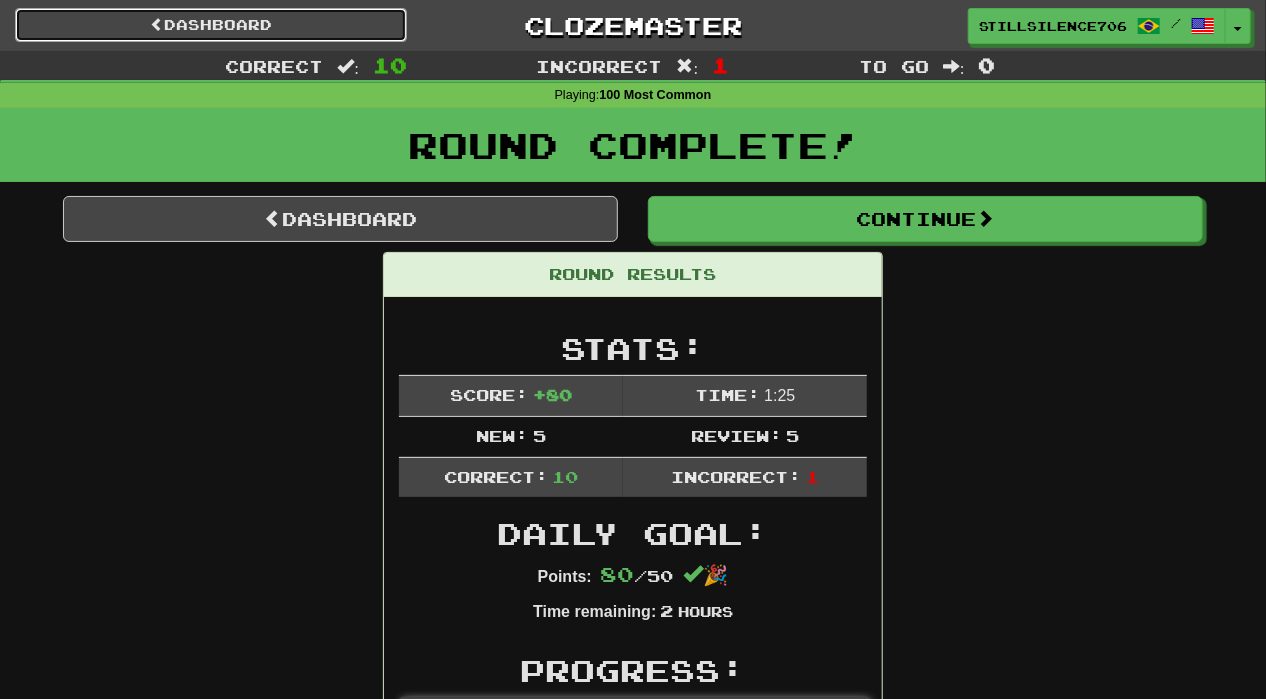 click on "Dashboard" at bounding box center [211, 25] 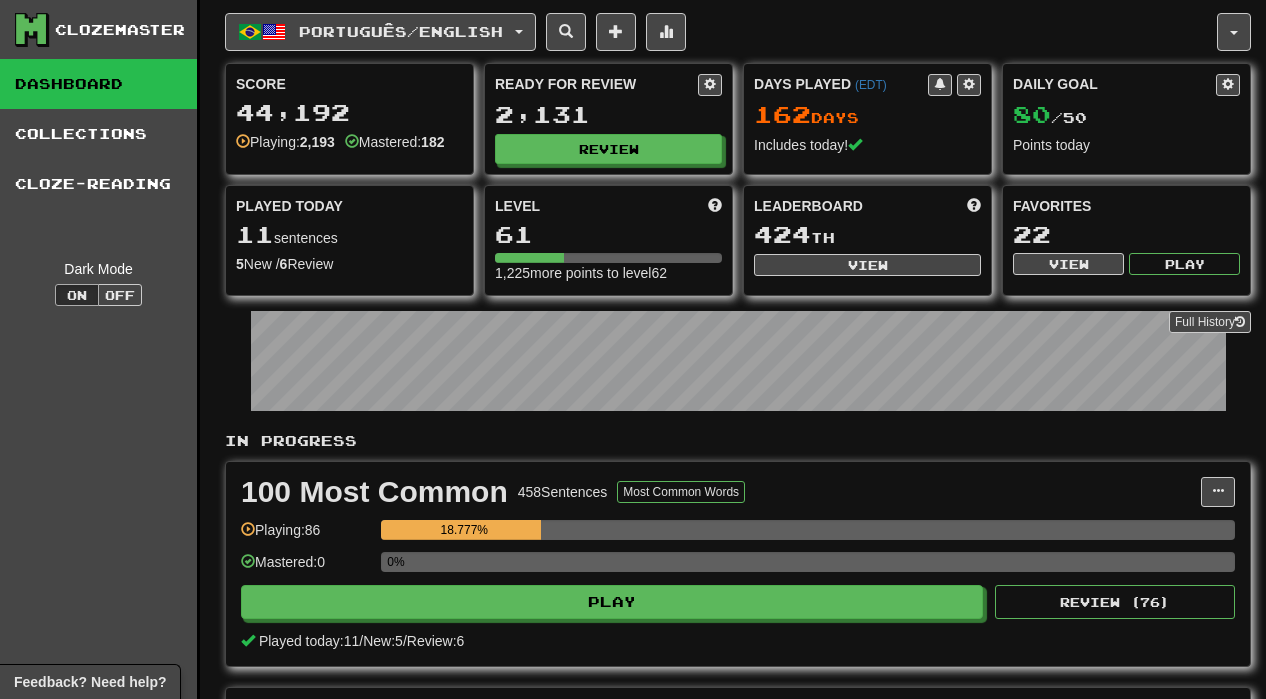 scroll, scrollTop: 0, scrollLeft: 0, axis: both 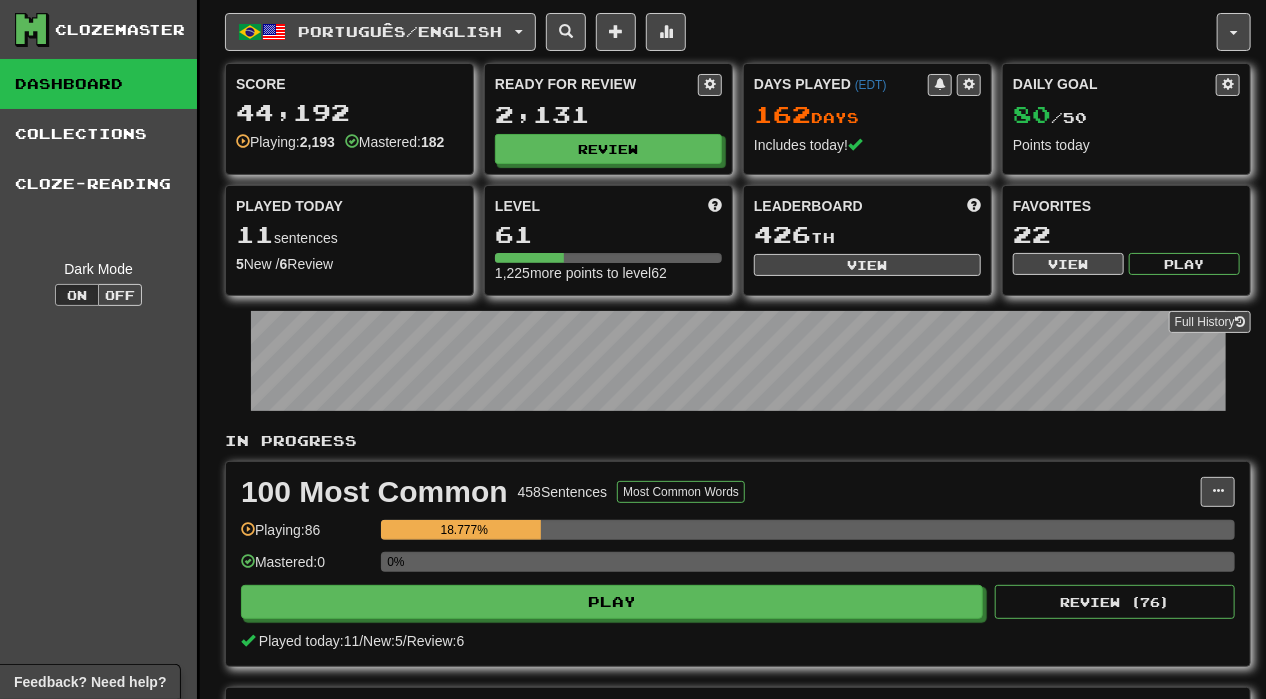 click on "100 Most Common 458  Sentences Most Common Words Manage Sentences Unpin from Dashboard  Playing:  86 18.777%  Mastered:  0 0% Play Review ( 76 )   Played today:  11  /  New:  5  /  Review:  6" at bounding box center (738, 564) 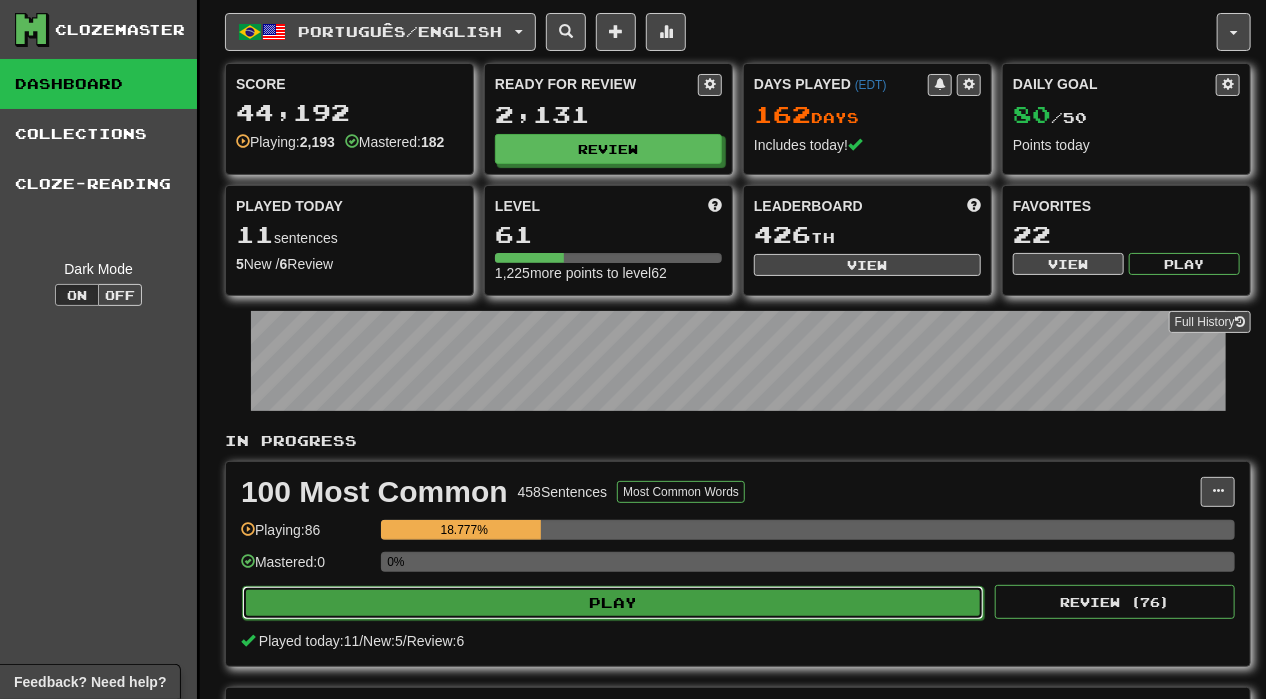 click on "Play" at bounding box center (613, 603) 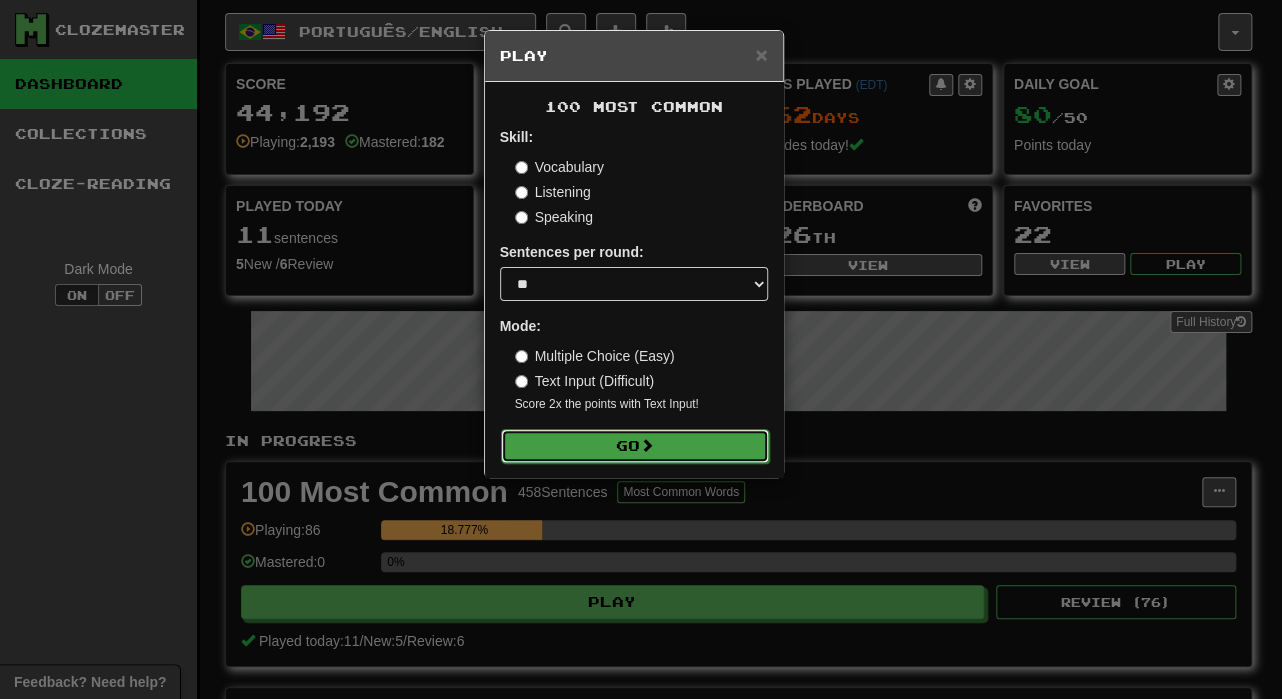 click on "Go" at bounding box center (635, 446) 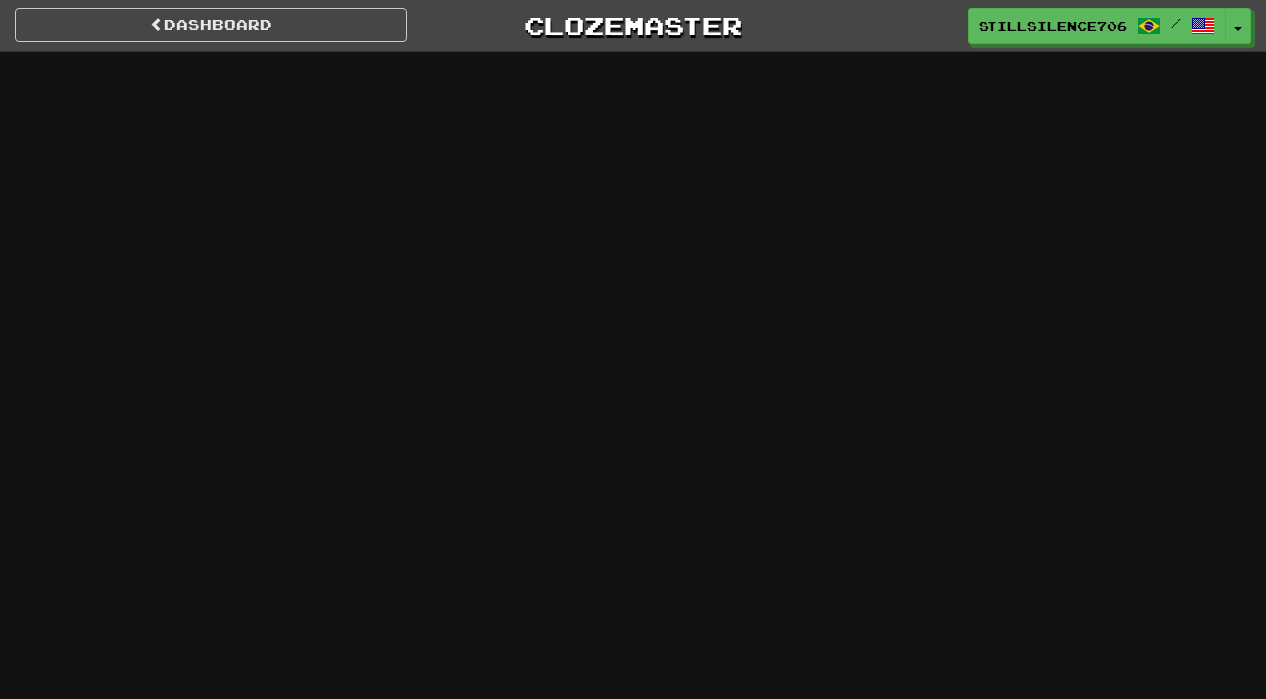 scroll, scrollTop: 0, scrollLeft: 0, axis: both 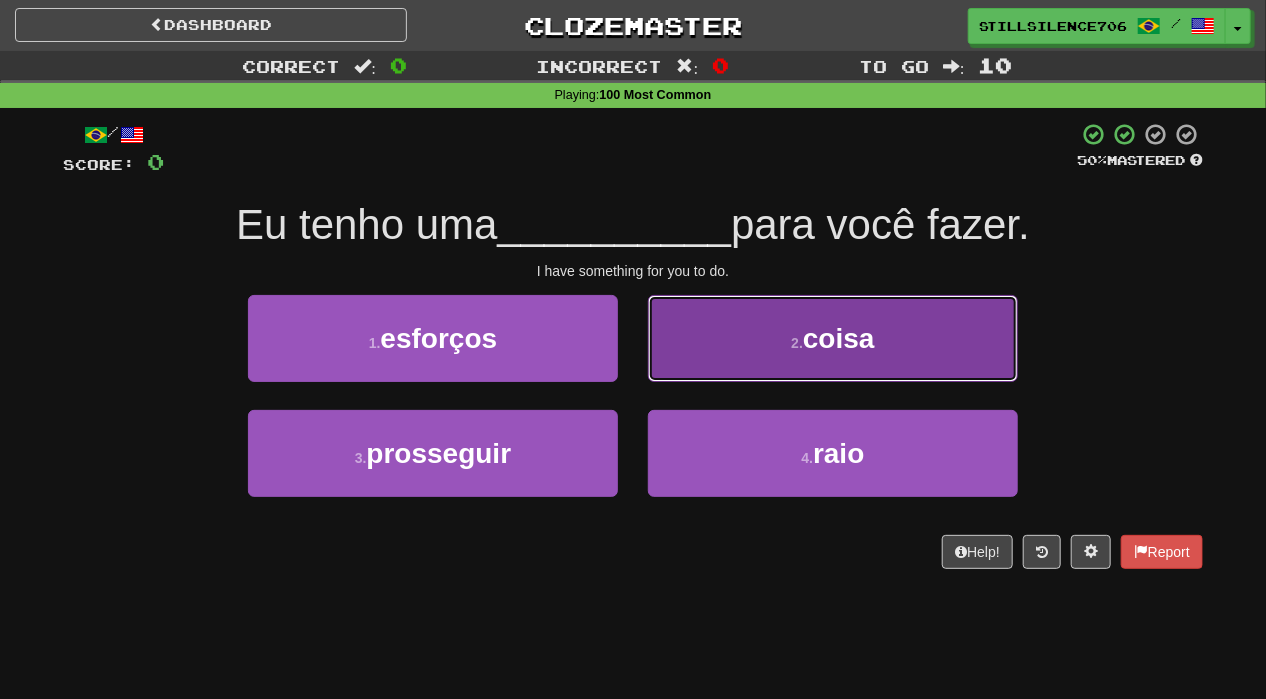 click on "2 ." at bounding box center [797, 343] 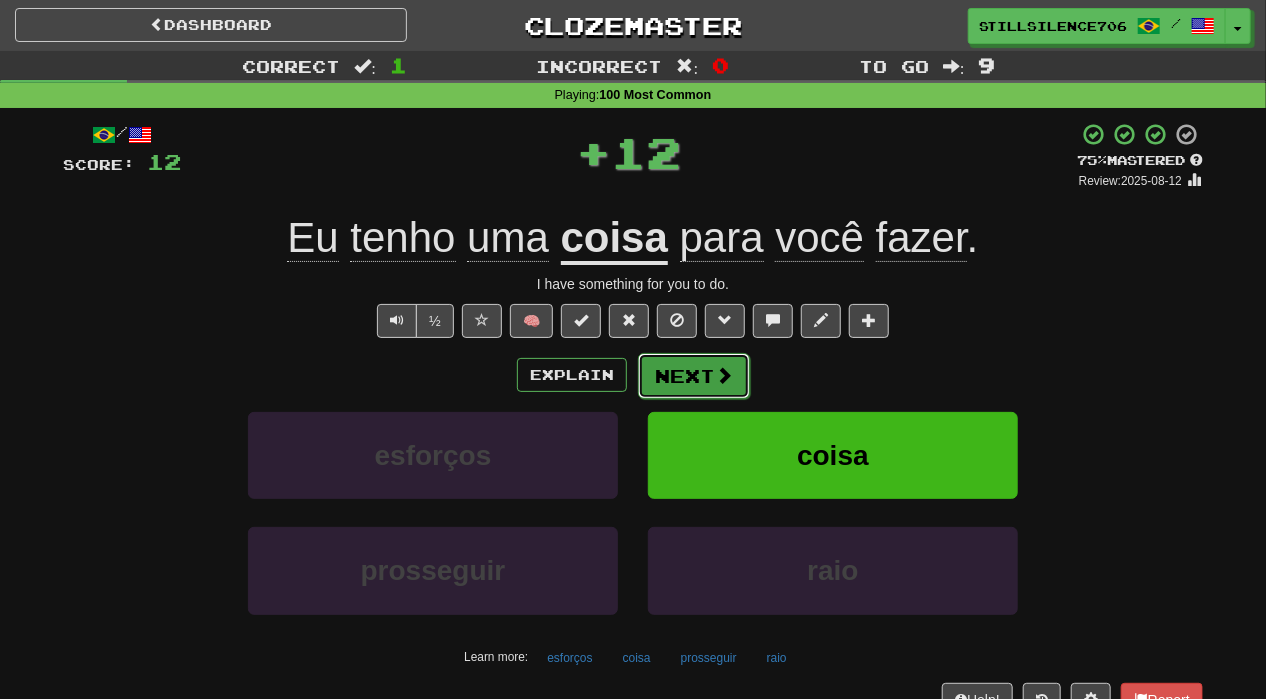click on "Next" at bounding box center [694, 376] 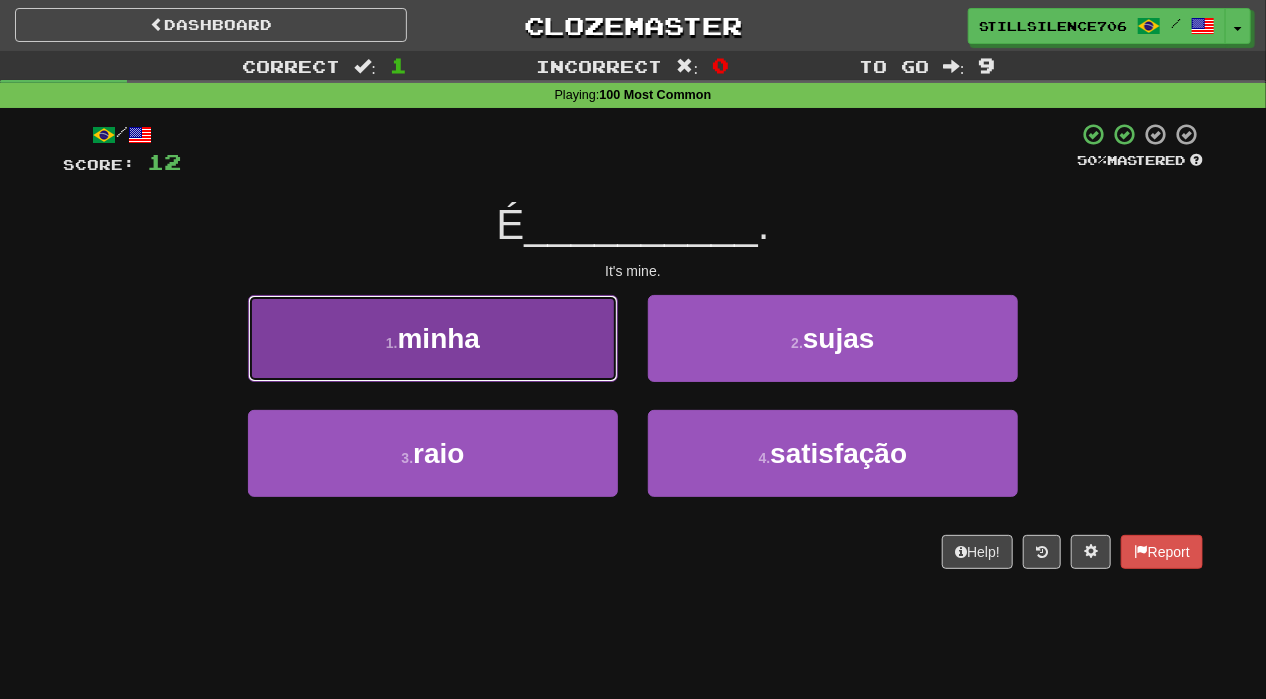 click on "minha" at bounding box center (439, 338) 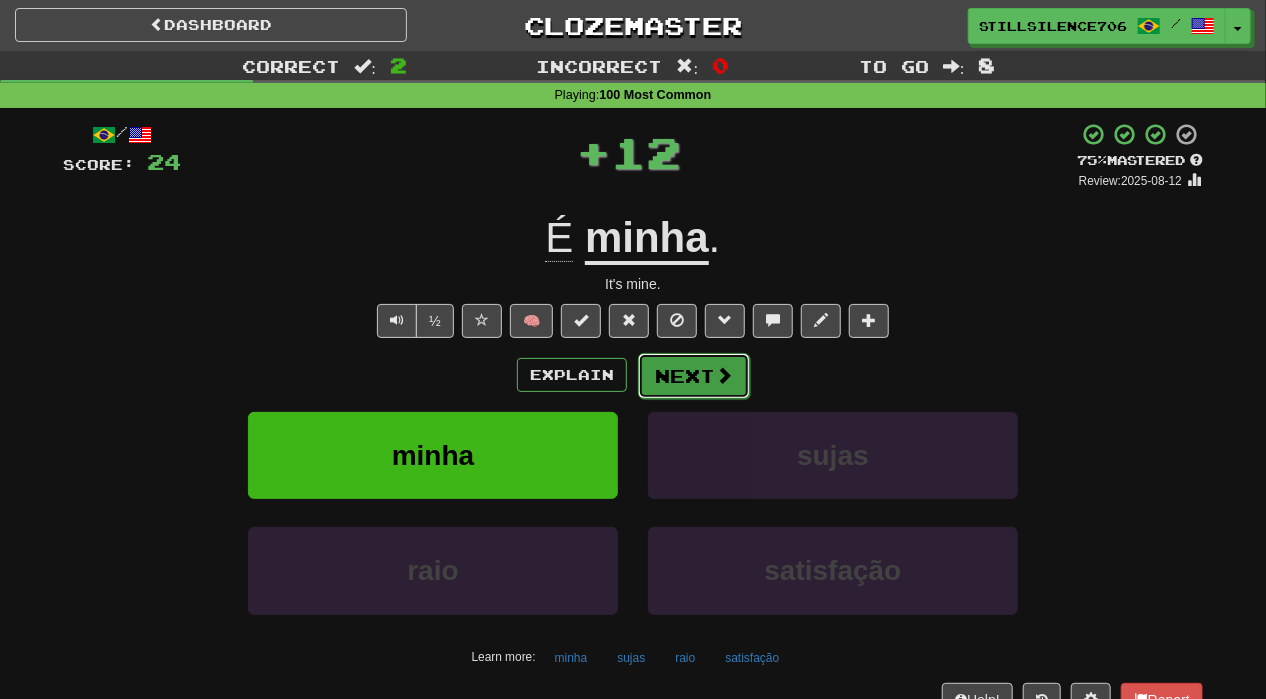 click on "Next" at bounding box center [694, 376] 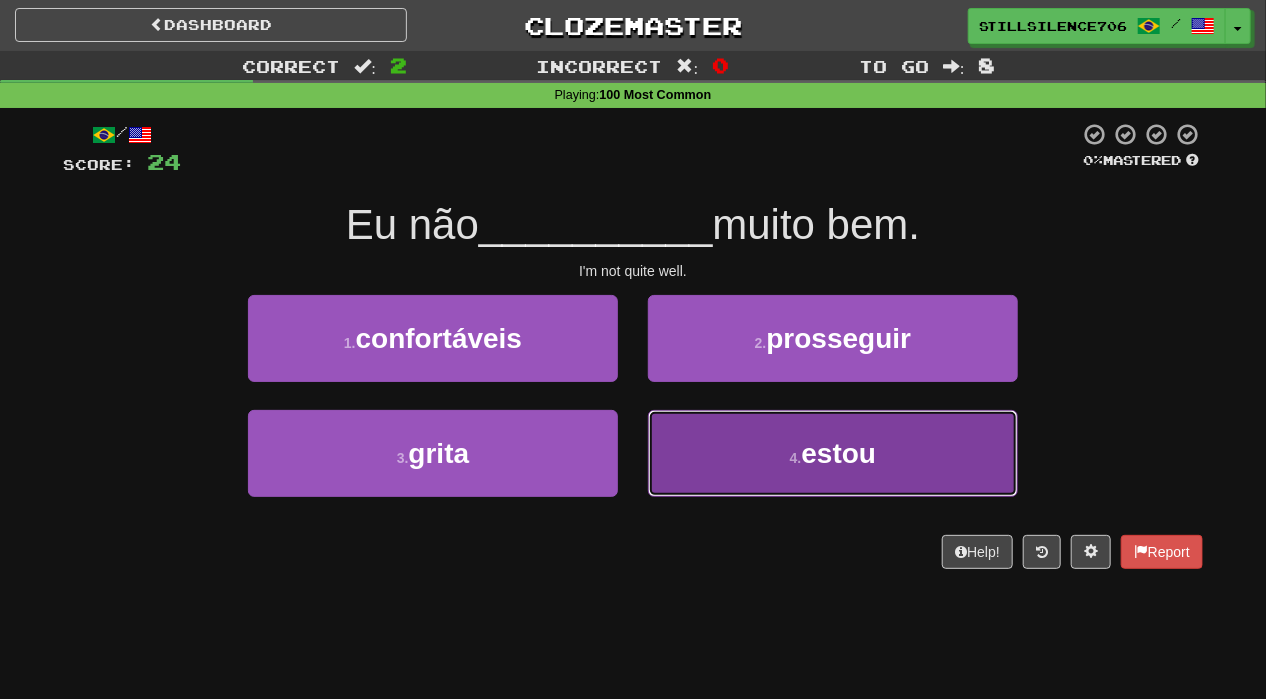 click on "4 ." at bounding box center (796, 458) 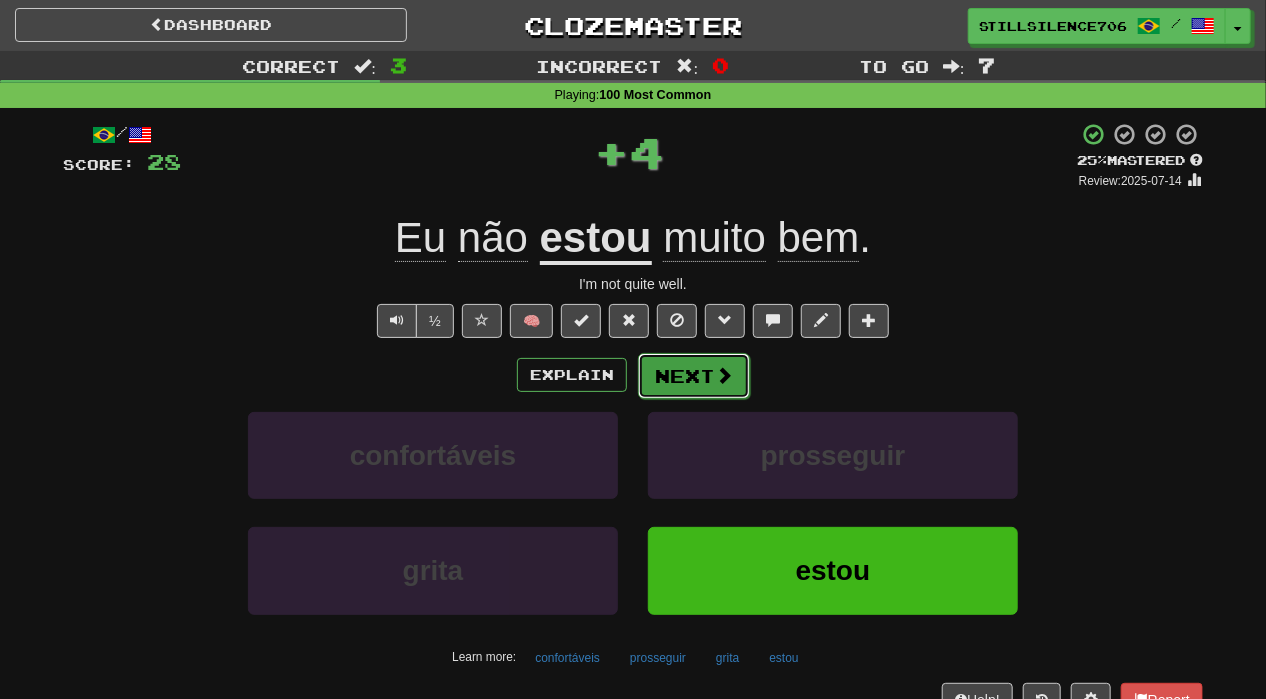 click on "Next" at bounding box center (694, 376) 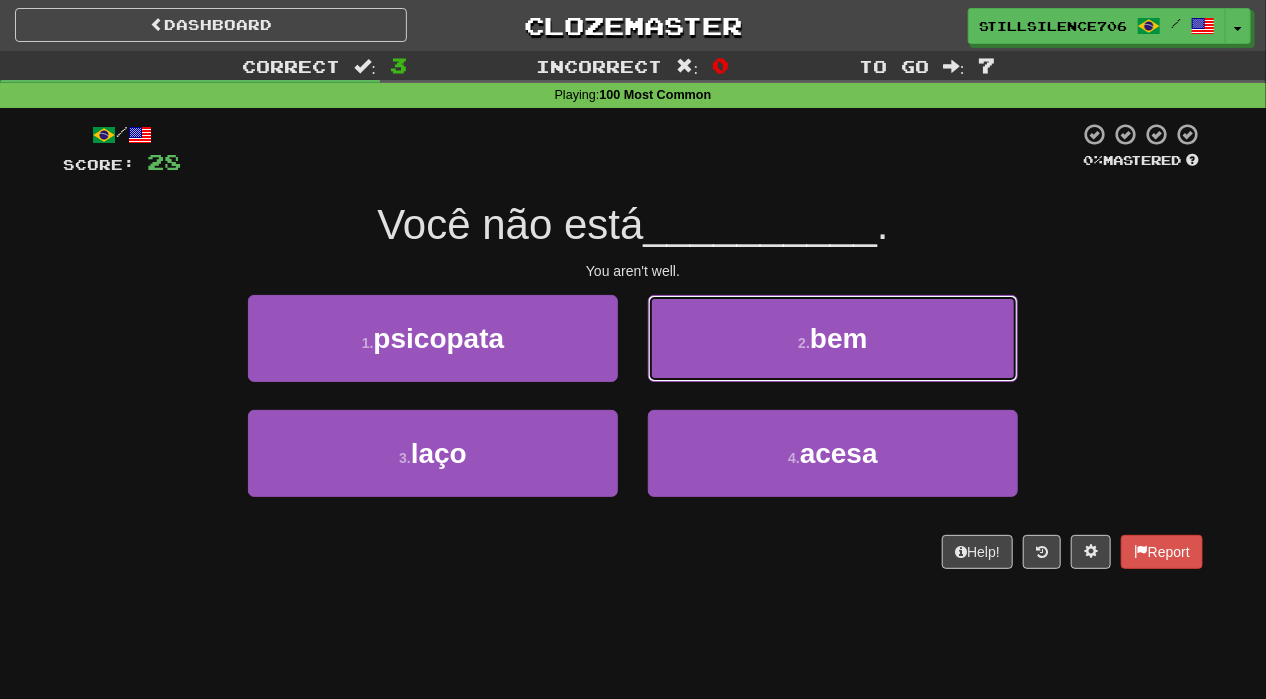 click on "bem" at bounding box center (839, 338) 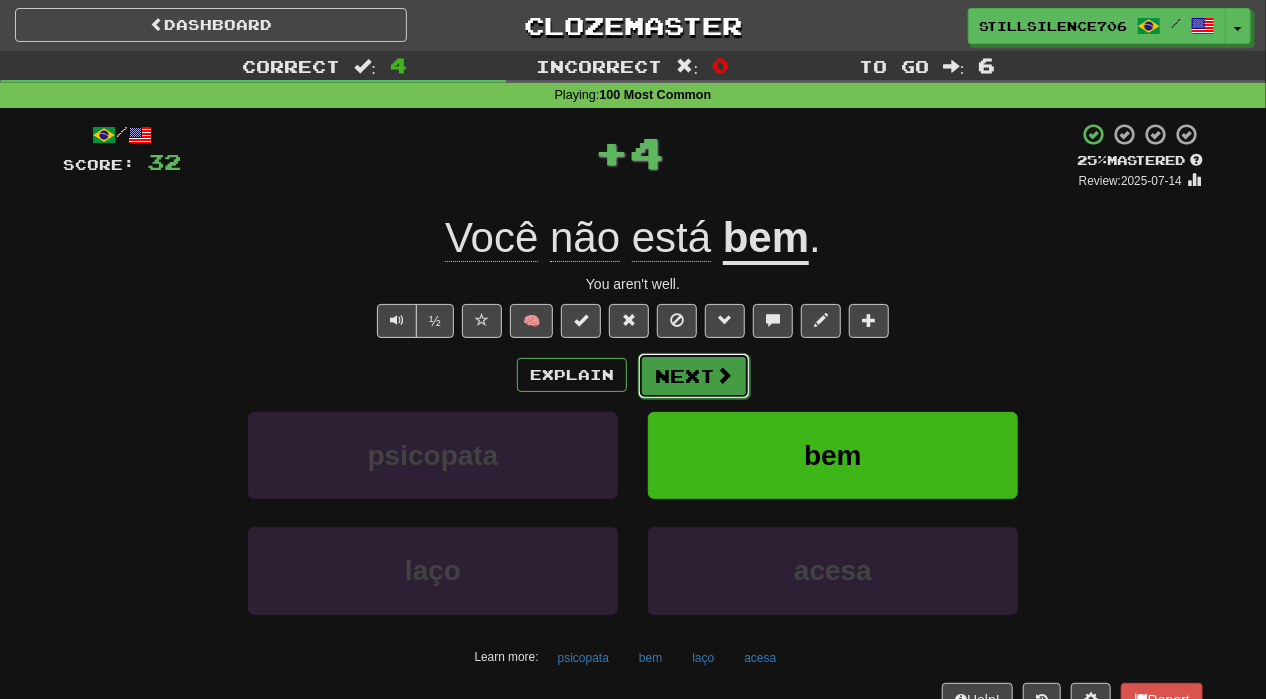 click on "Next" at bounding box center [694, 376] 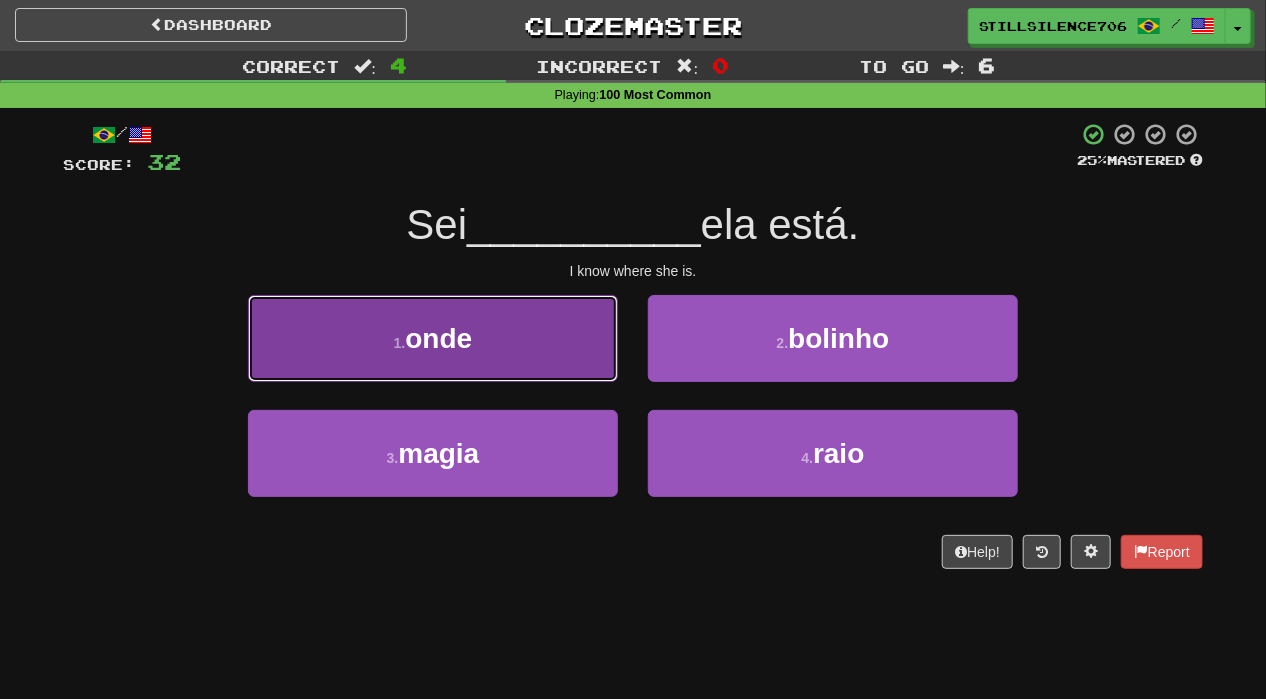 click on "onde" at bounding box center [438, 338] 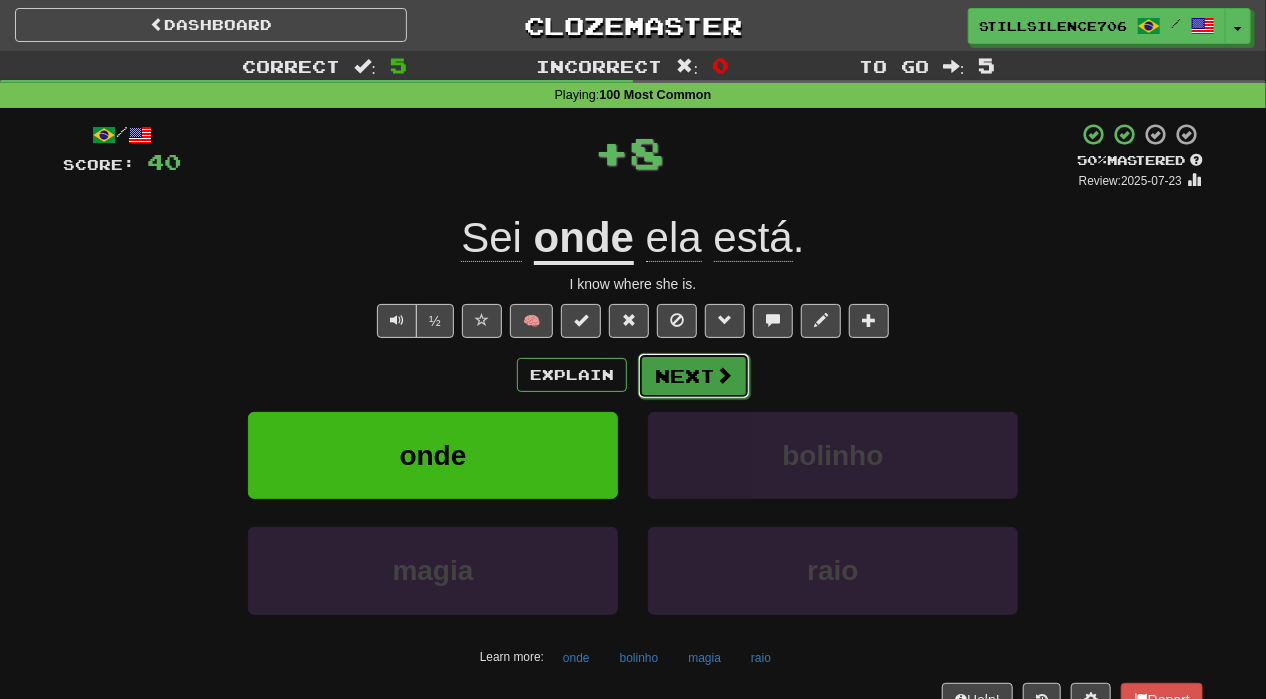 click on "Next" at bounding box center (694, 376) 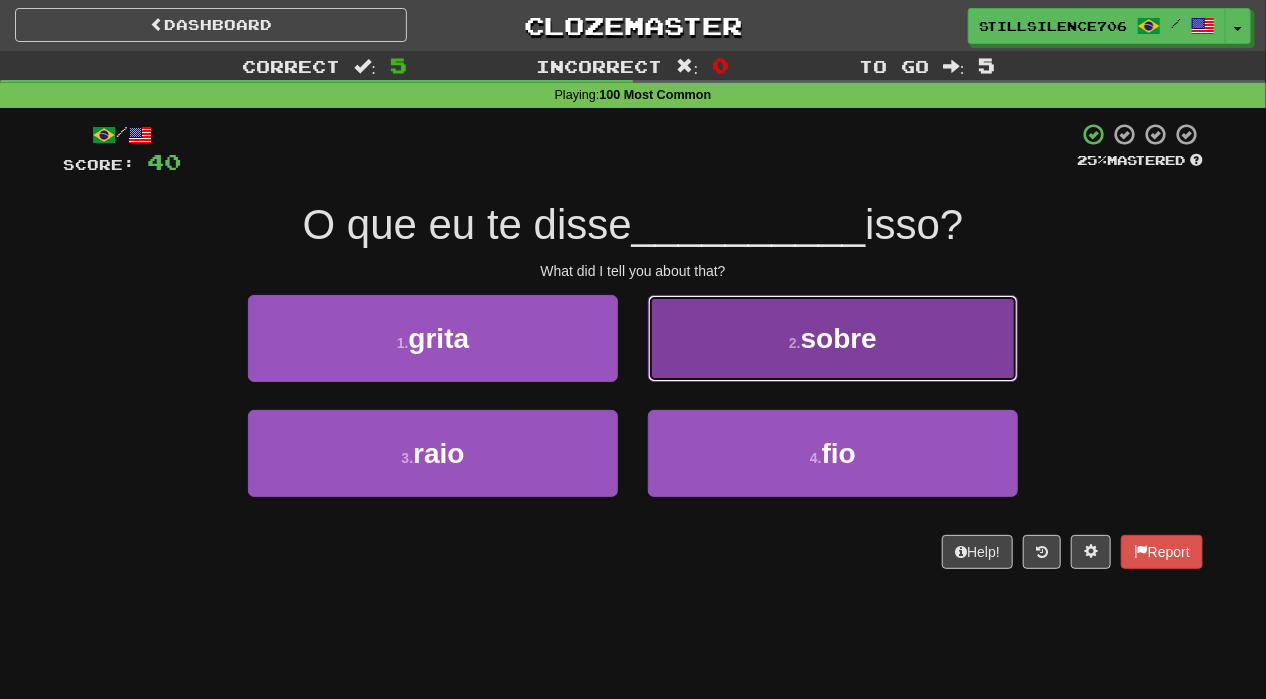 click on "2 .  sobre" at bounding box center [833, 338] 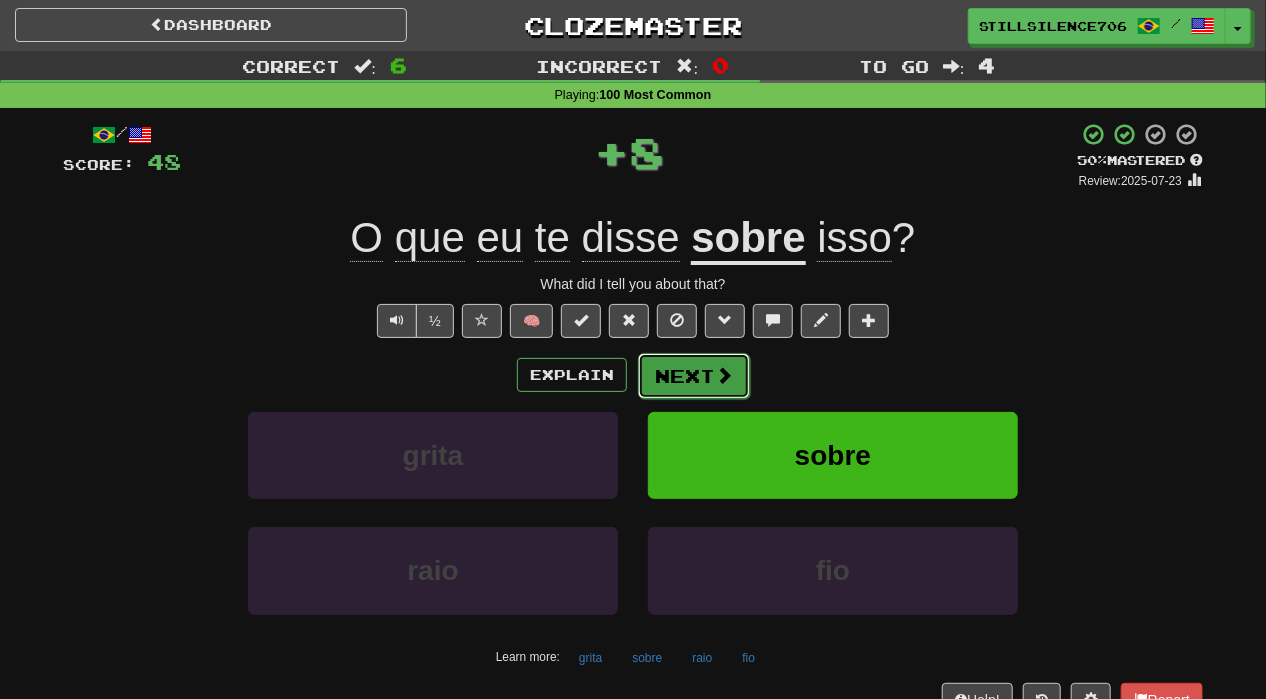 click on "Next" at bounding box center (694, 376) 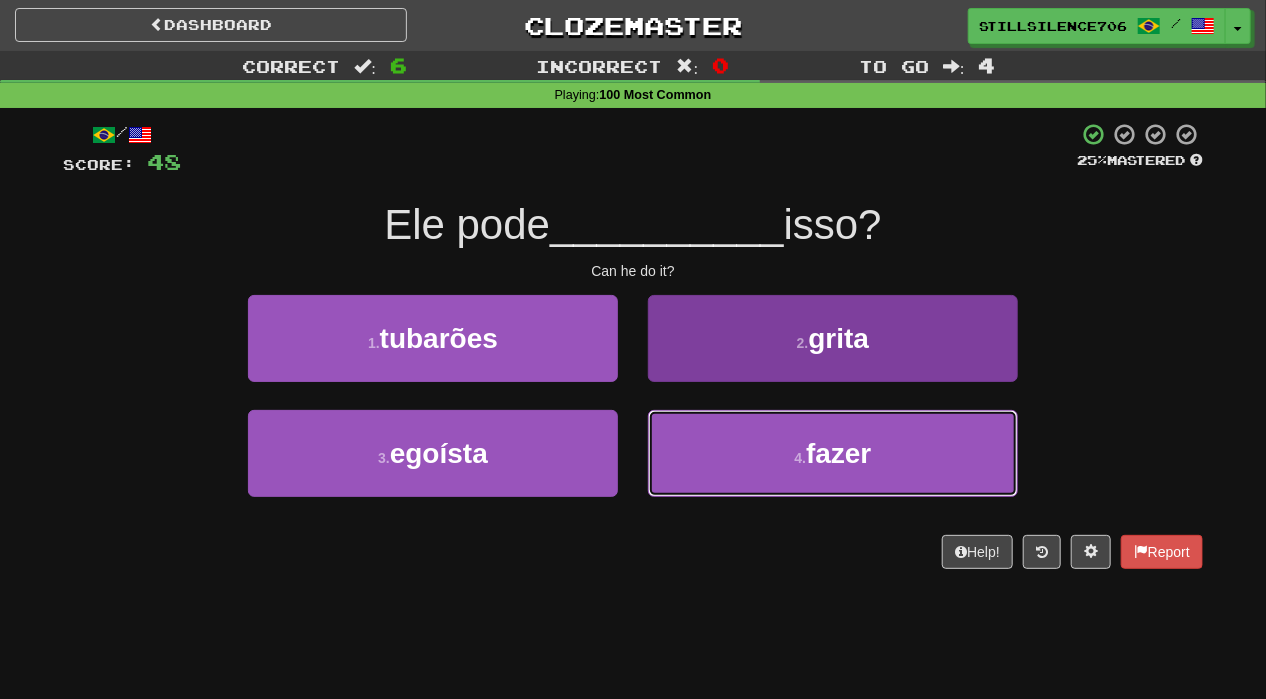 click on "4 .  fazer" at bounding box center [833, 453] 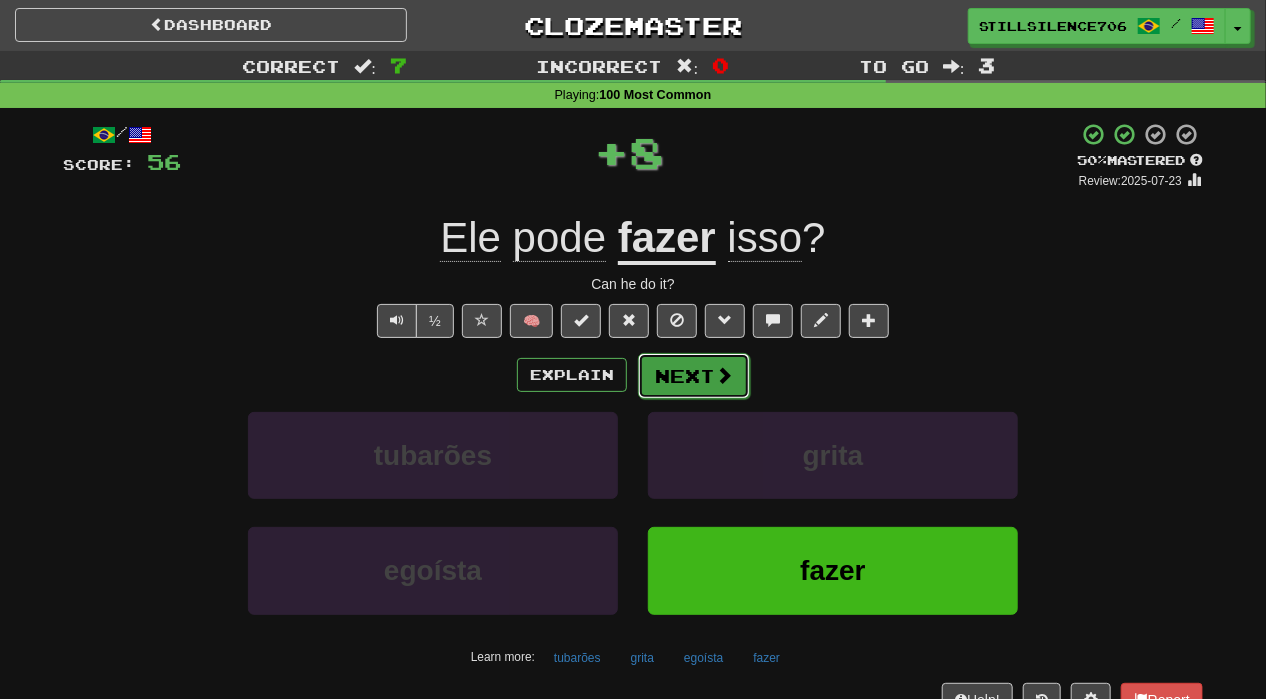 click on "Next" at bounding box center (694, 376) 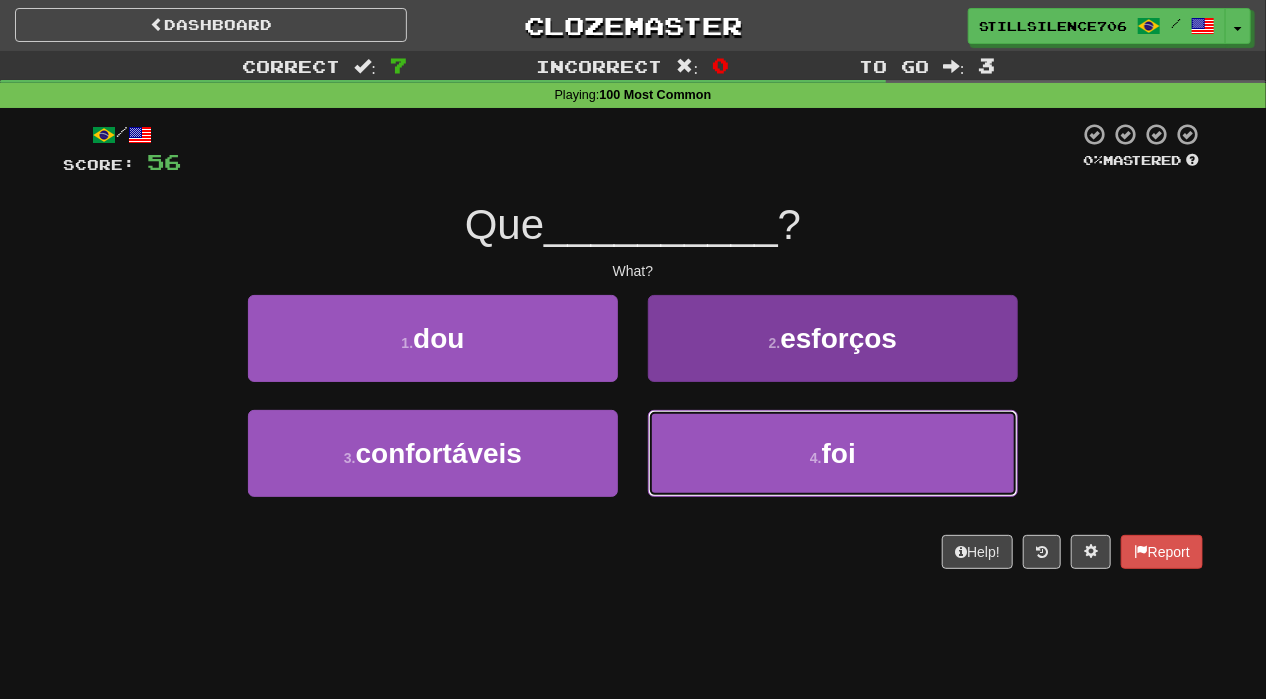 click on "4 ." at bounding box center (816, 458) 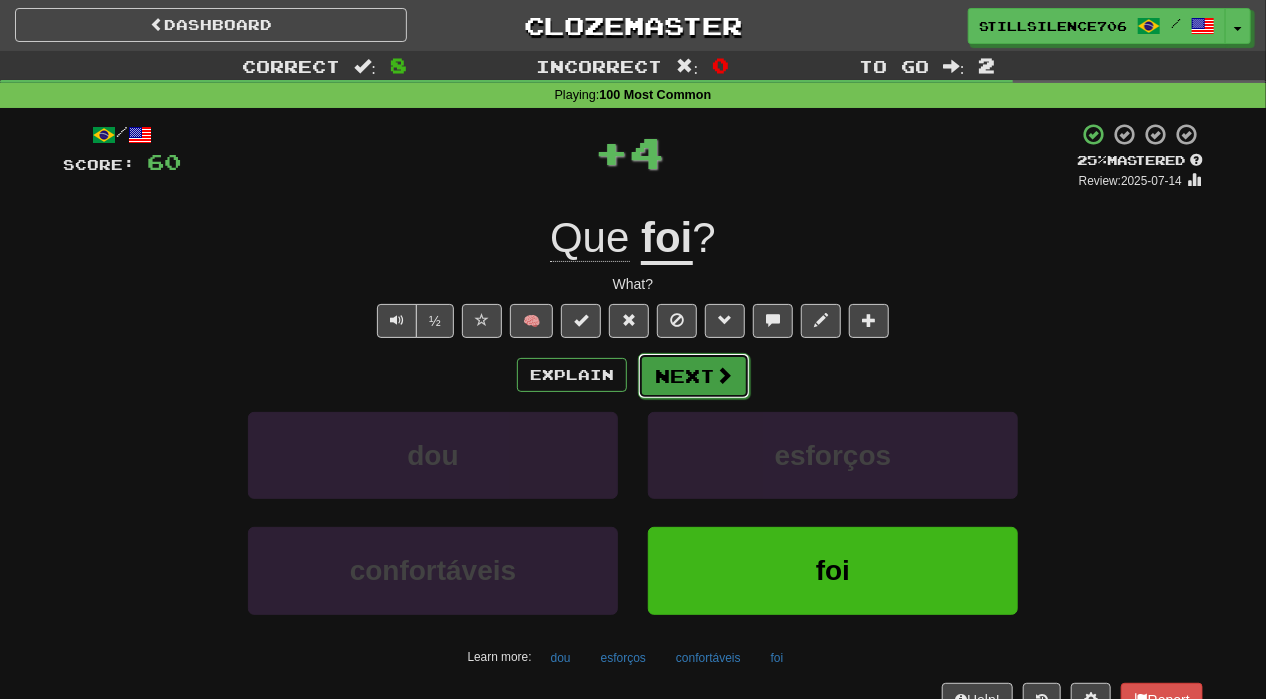 click on "Next" at bounding box center (694, 376) 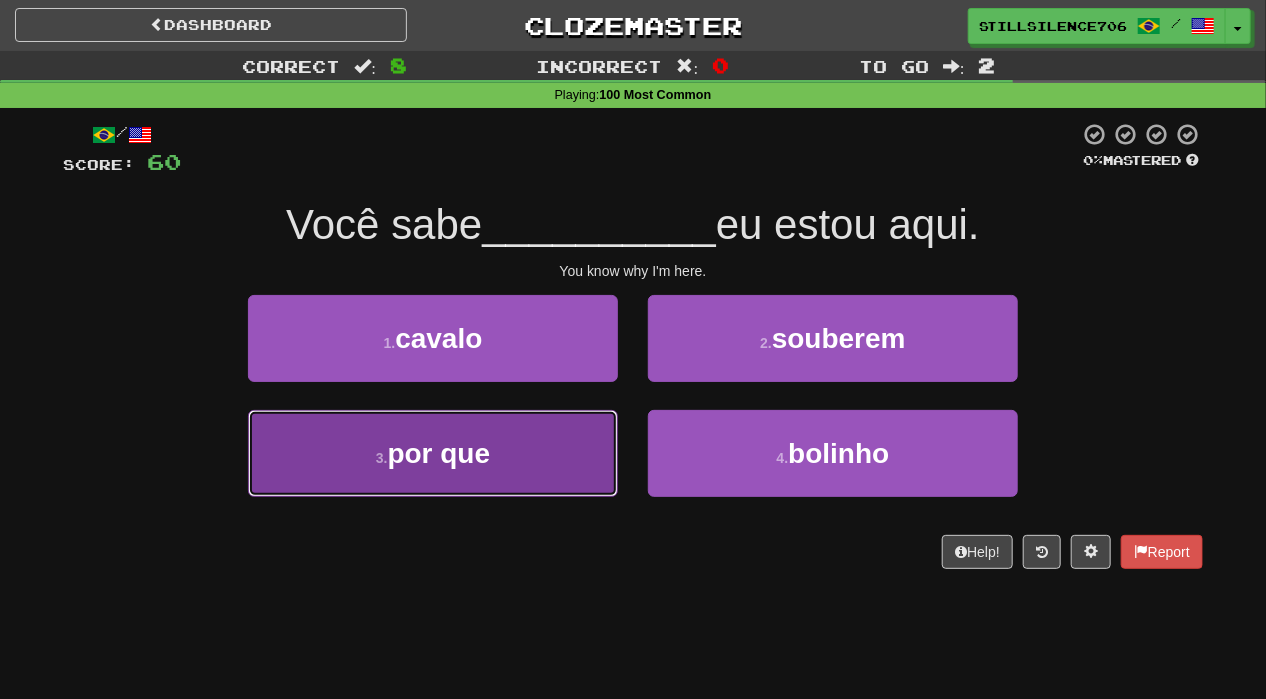 click on "3 .  por que" at bounding box center [433, 453] 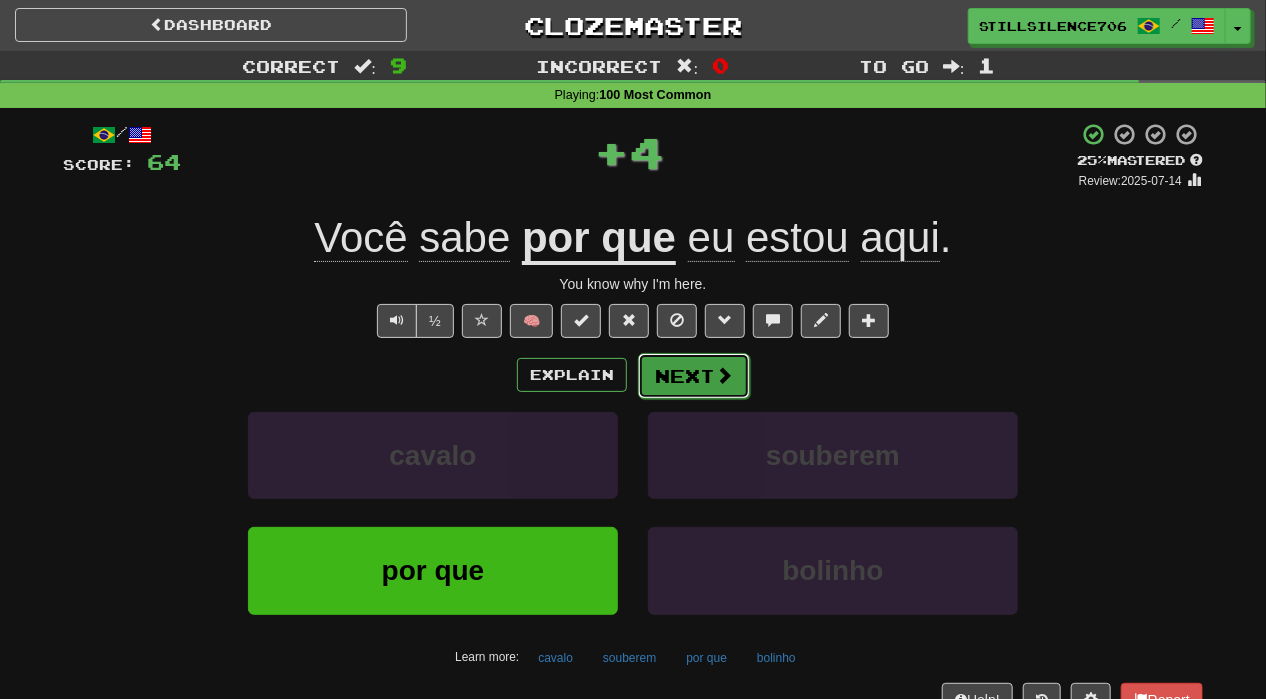 click on "Next" at bounding box center (694, 376) 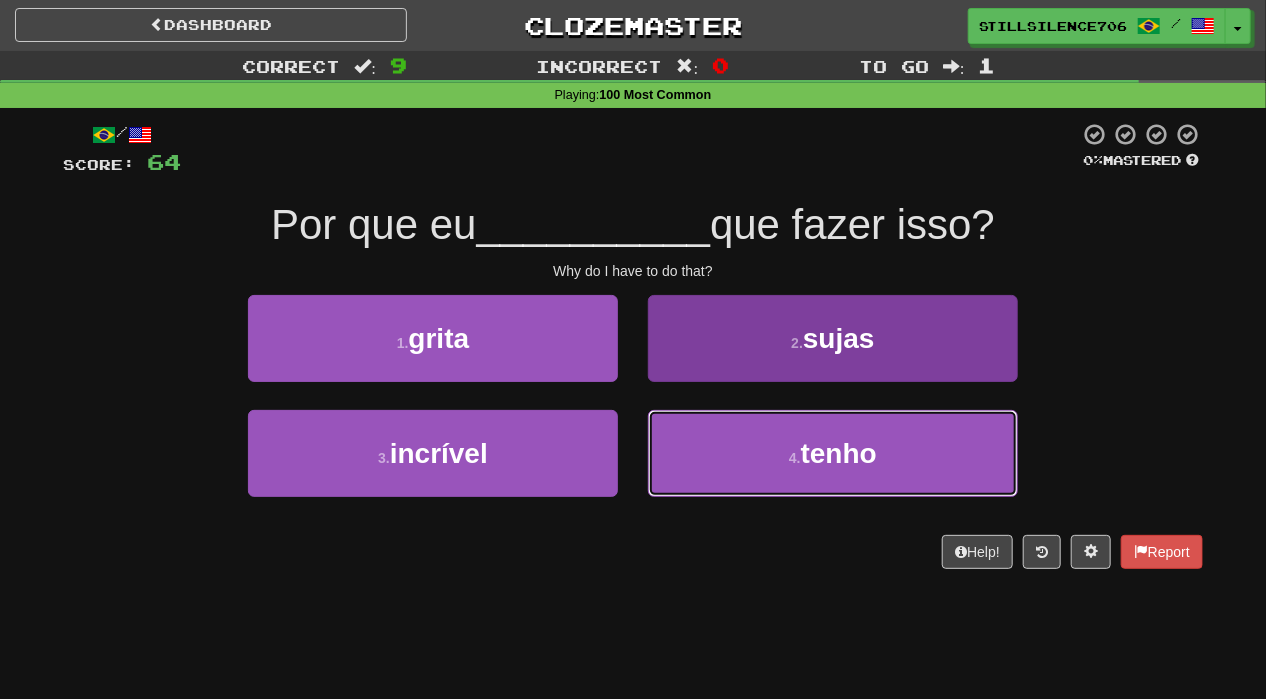 click on "tenho" at bounding box center (839, 453) 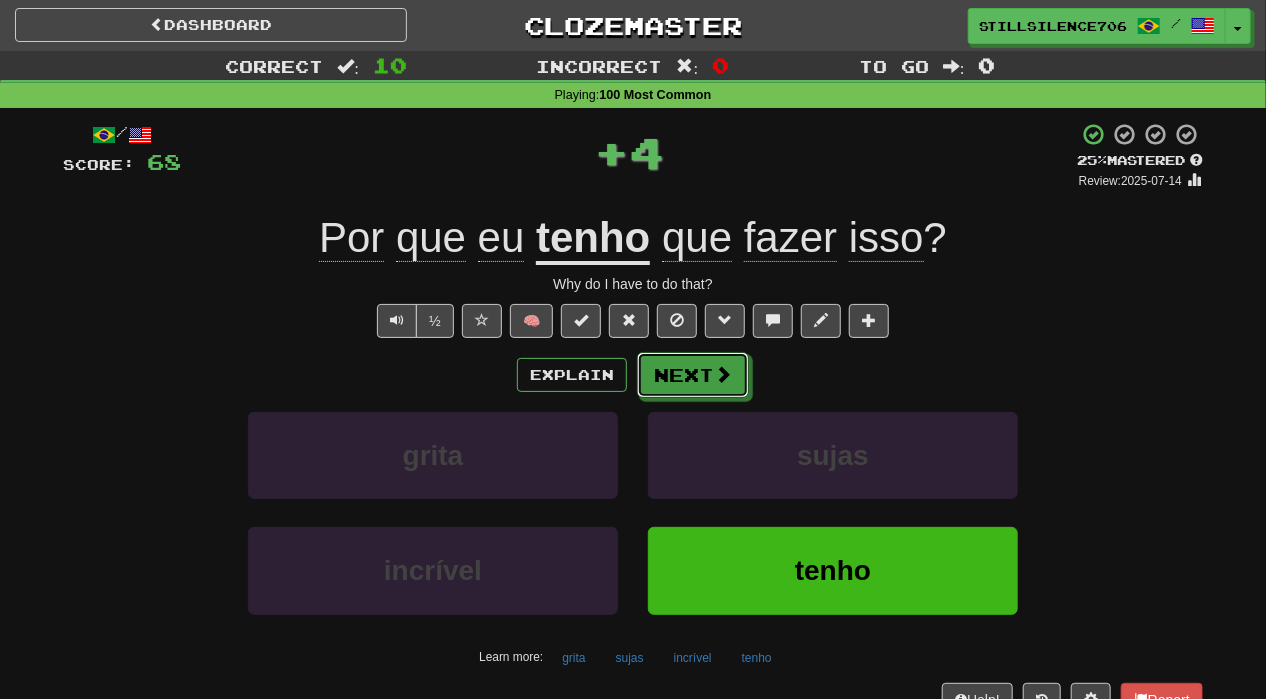 drag, startPoint x: 719, startPoint y: 355, endPoint x: 680, endPoint y: 381, distance: 46.872166 